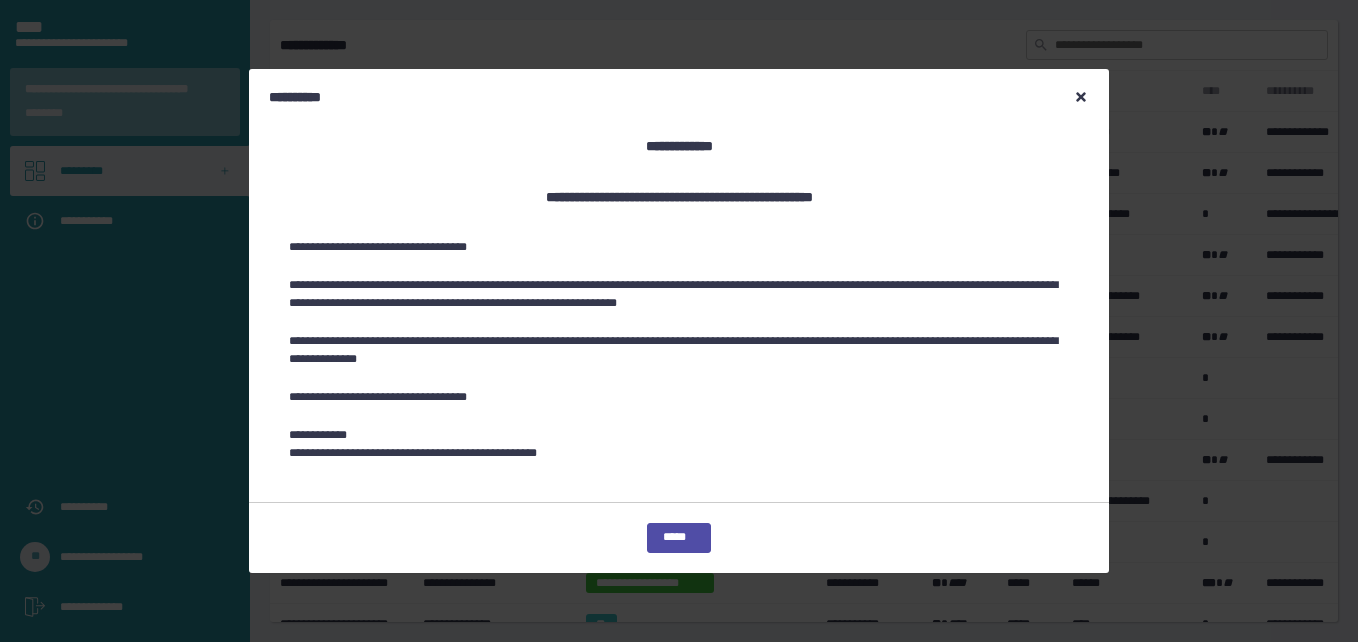scroll, scrollTop: 0, scrollLeft: 0, axis: both 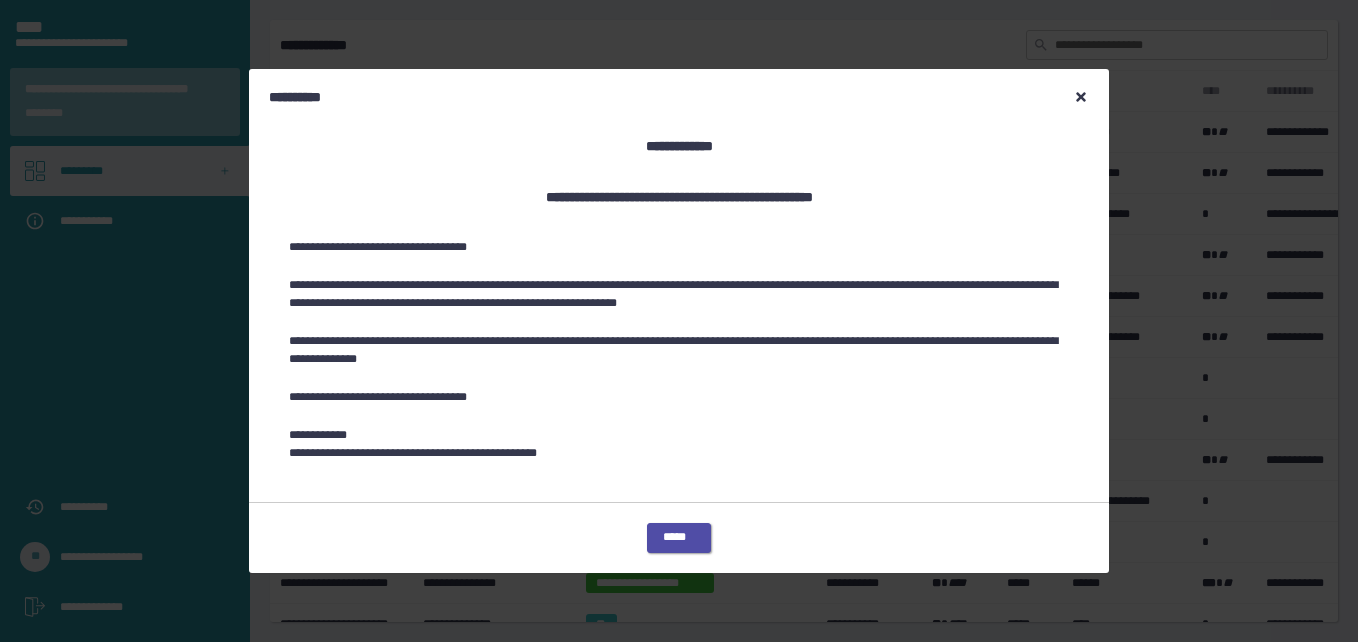 click on "*****" at bounding box center [679, 538] 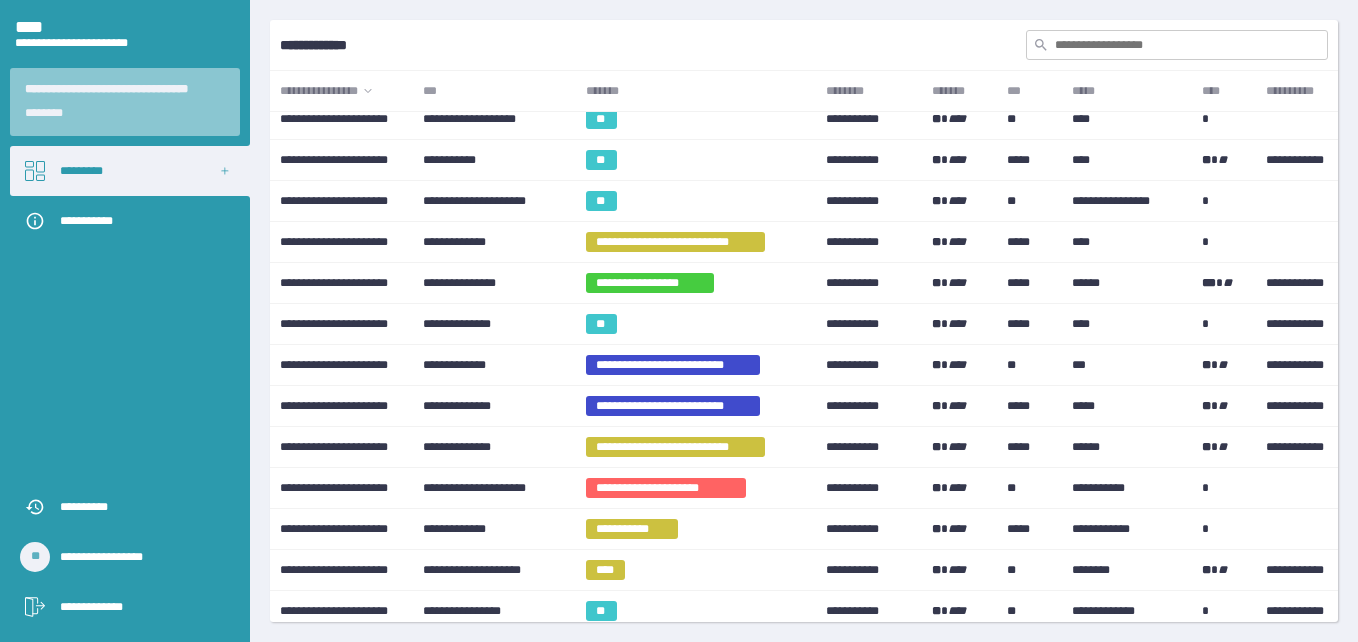 scroll, scrollTop: 200, scrollLeft: 0, axis: vertical 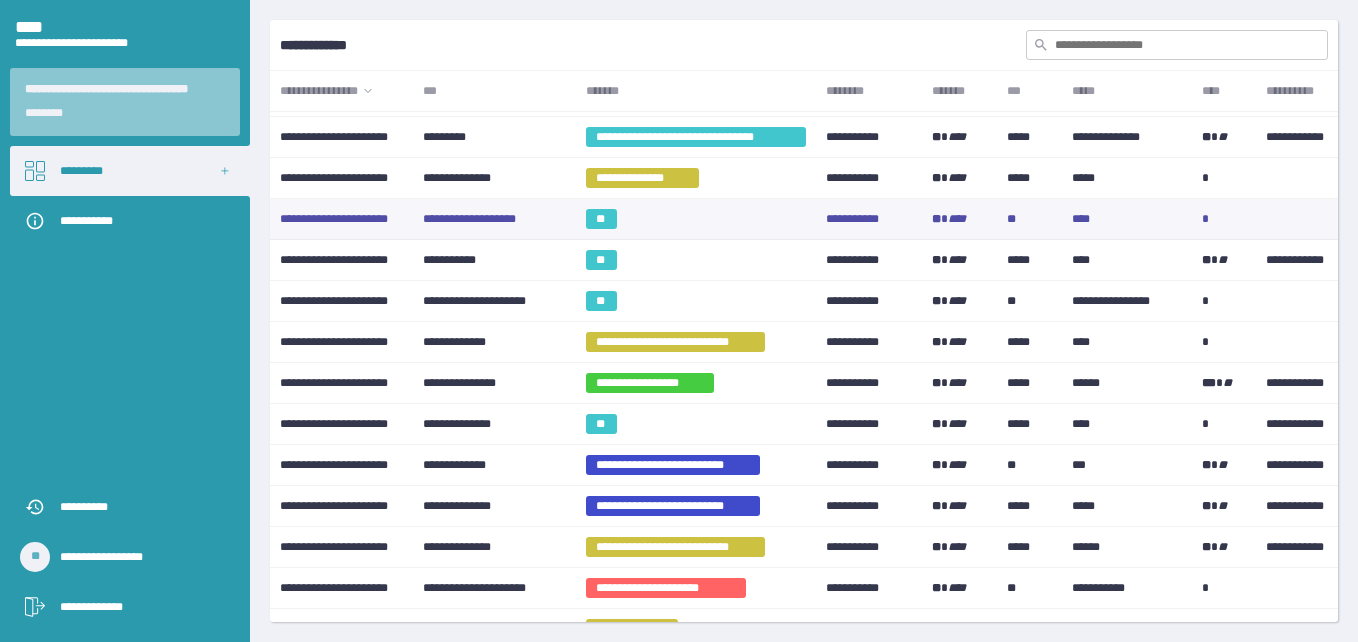 click on "**" at bounding box center [601, 219] 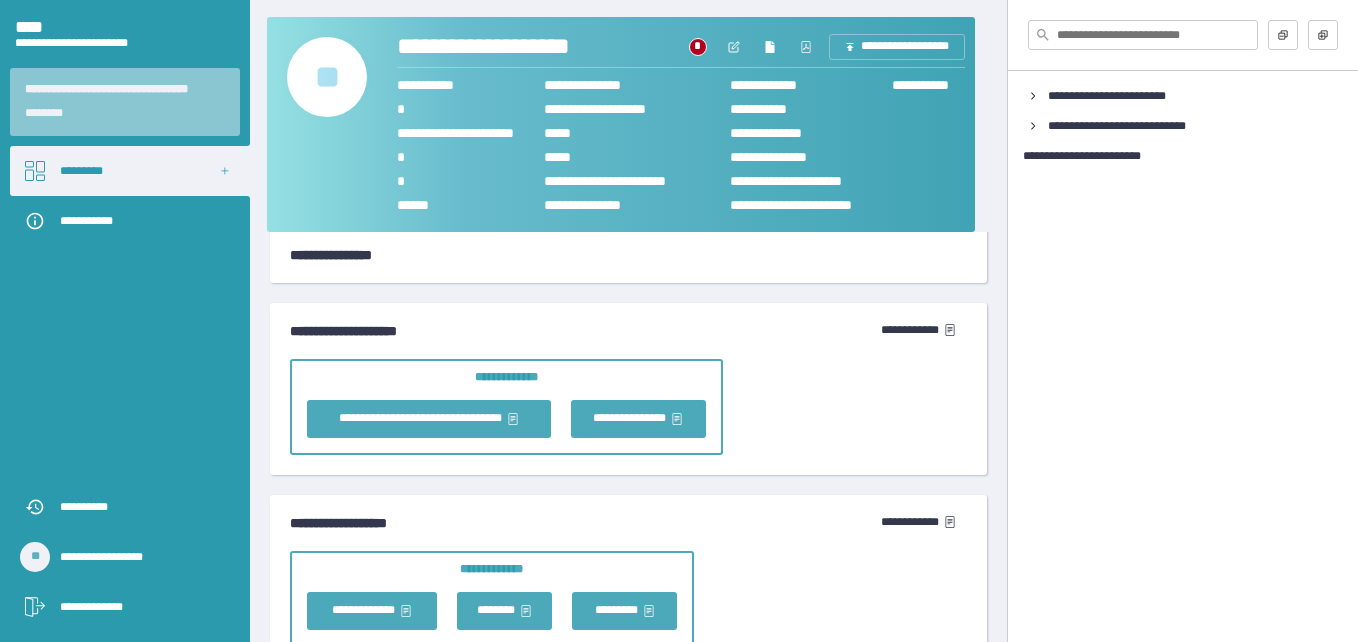 scroll, scrollTop: 1313, scrollLeft: 0, axis: vertical 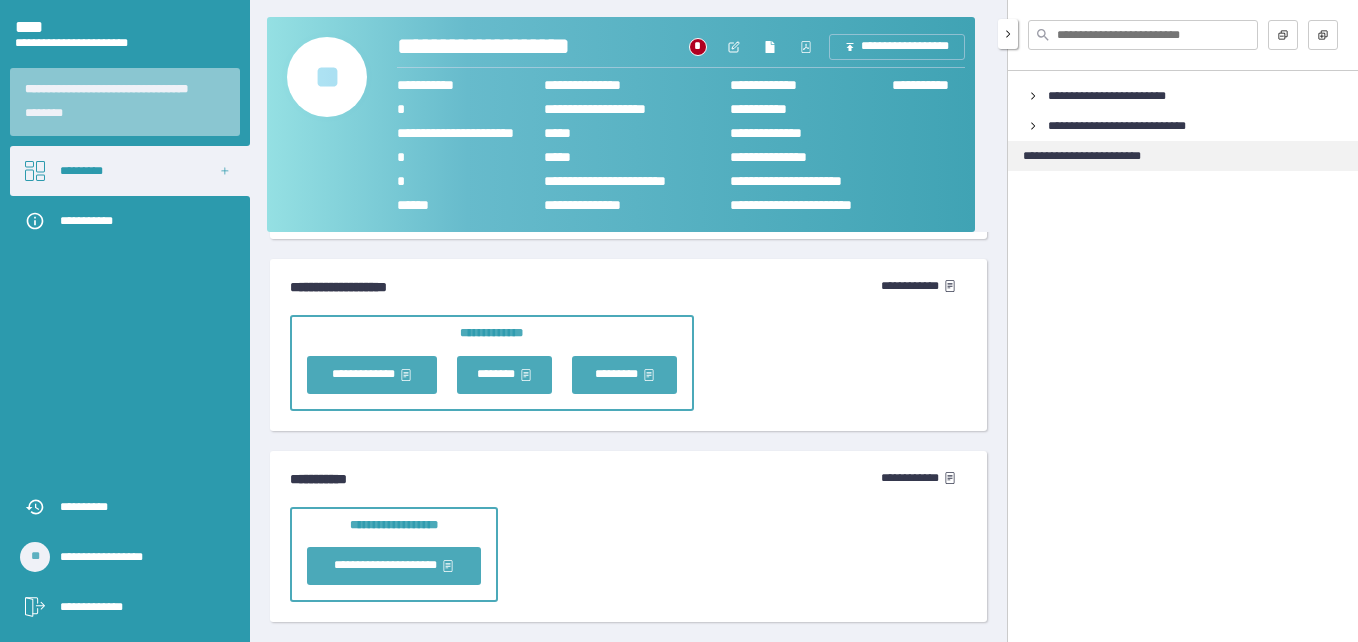 click on "**********" at bounding box center (1094, 156) 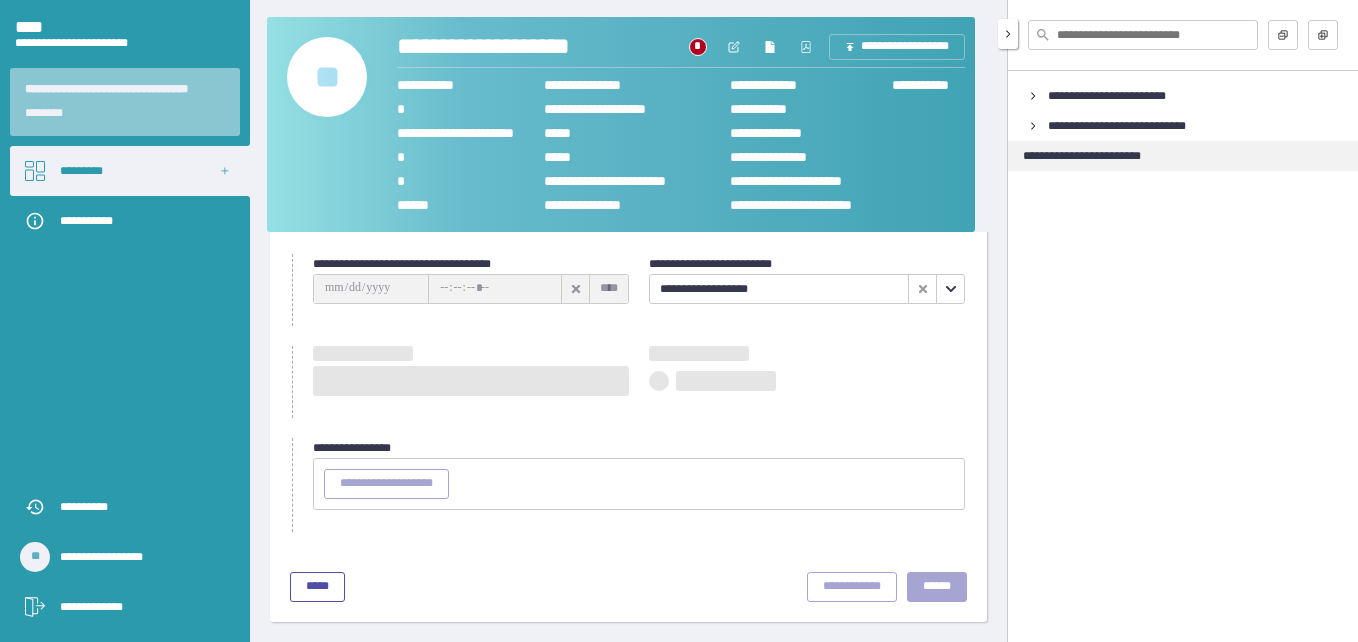 scroll, scrollTop: 74, scrollLeft: 0, axis: vertical 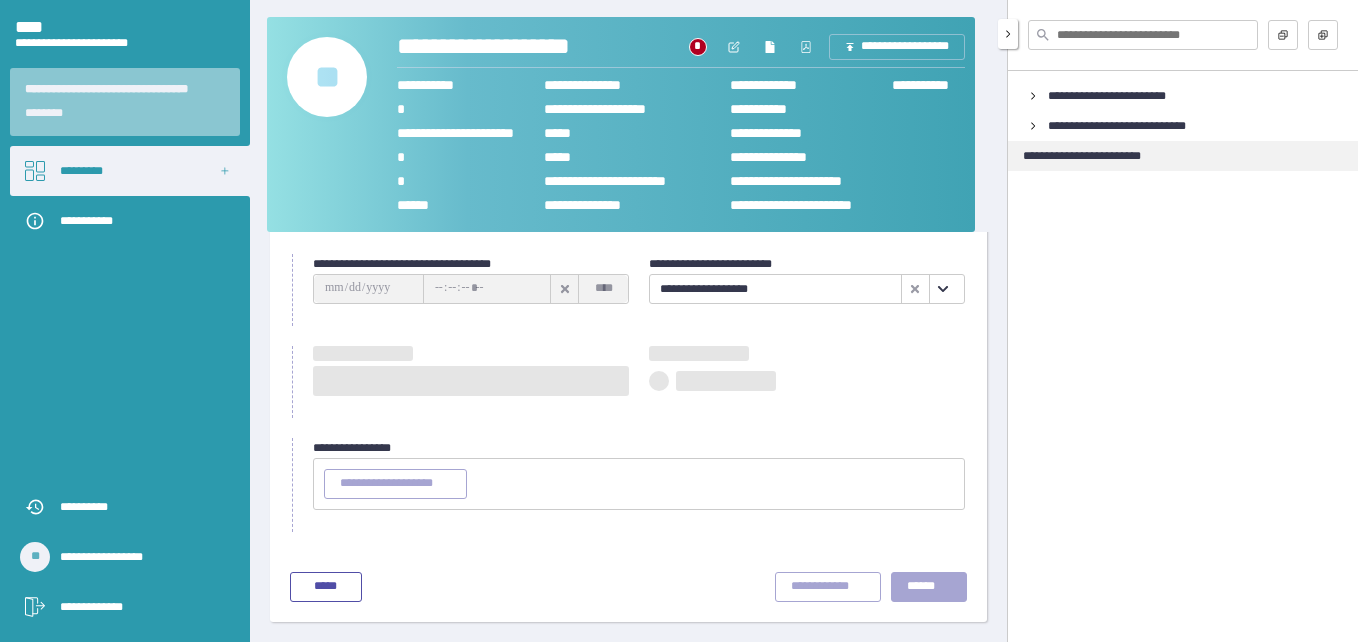 type on "**********" 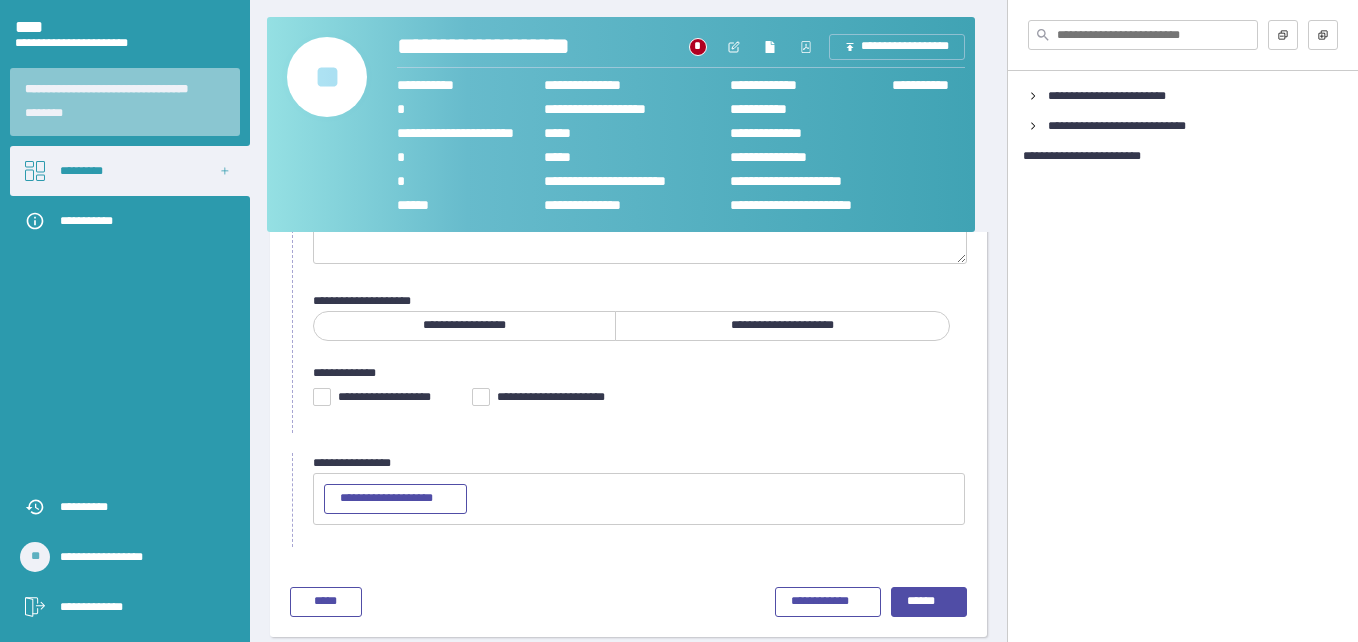 scroll, scrollTop: 313, scrollLeft: 0, axis: vertical 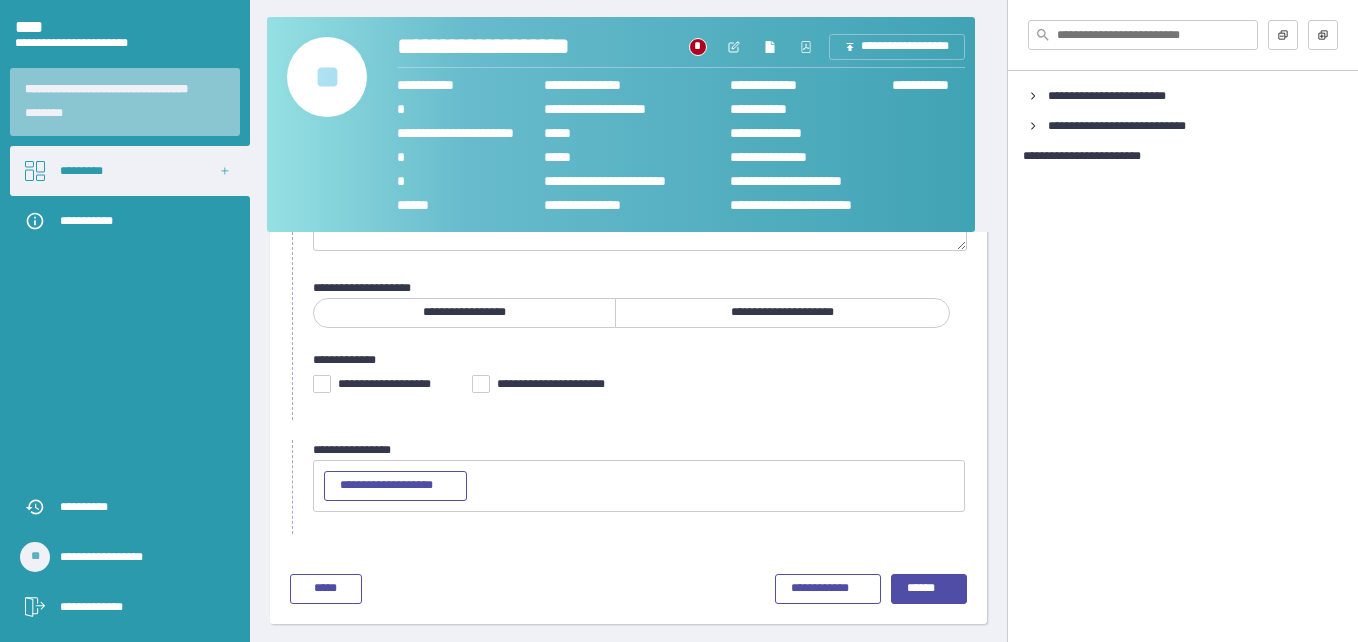 click on "**********" at bounding box center [782, 313] 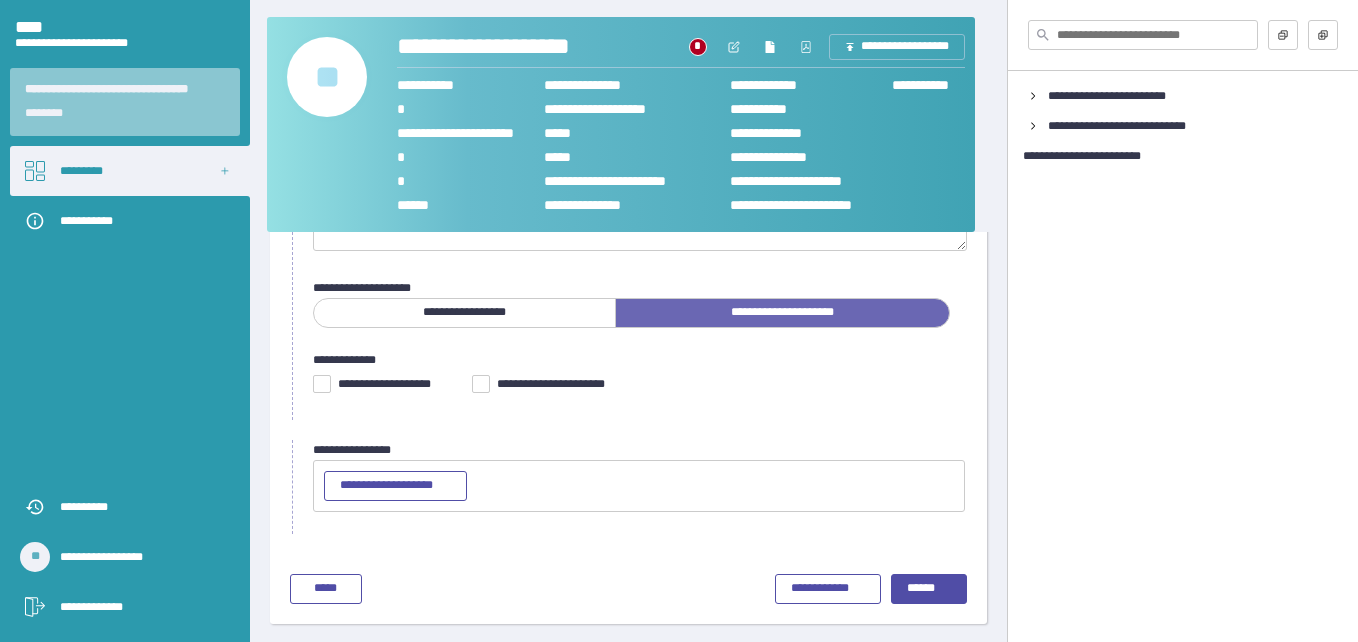 click on "**********" at bounding box center [639, 486] 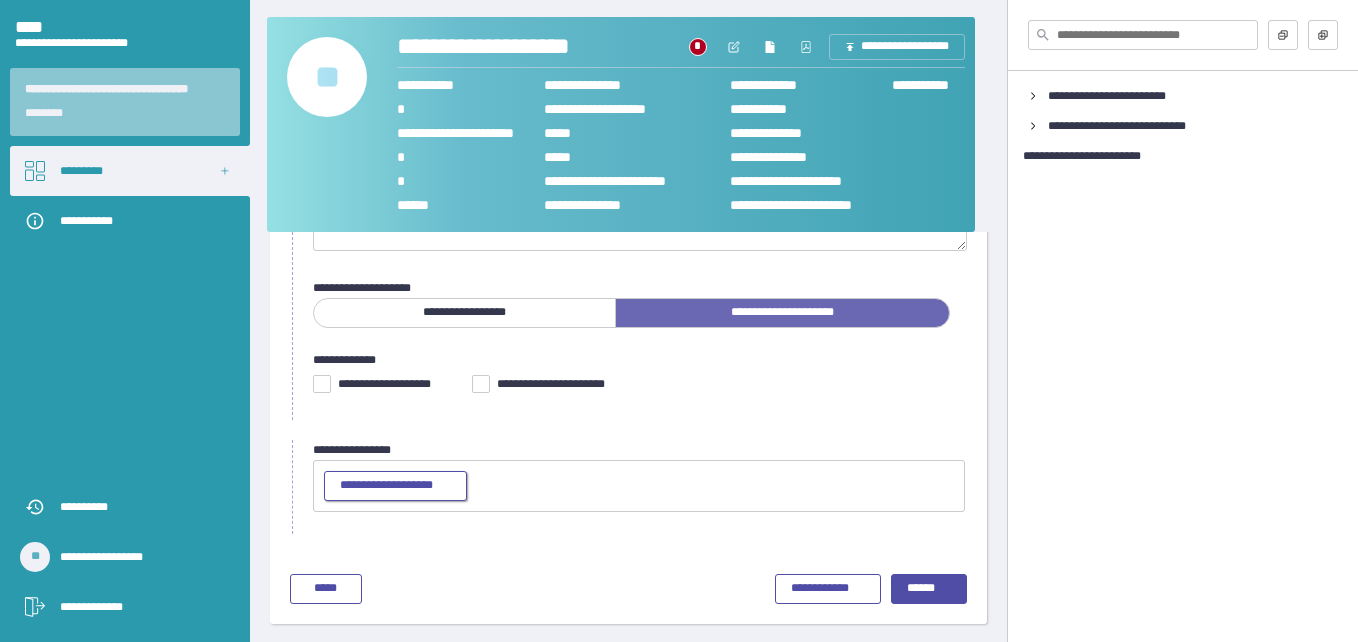 click on "**********" at bounding box center (395, 486) 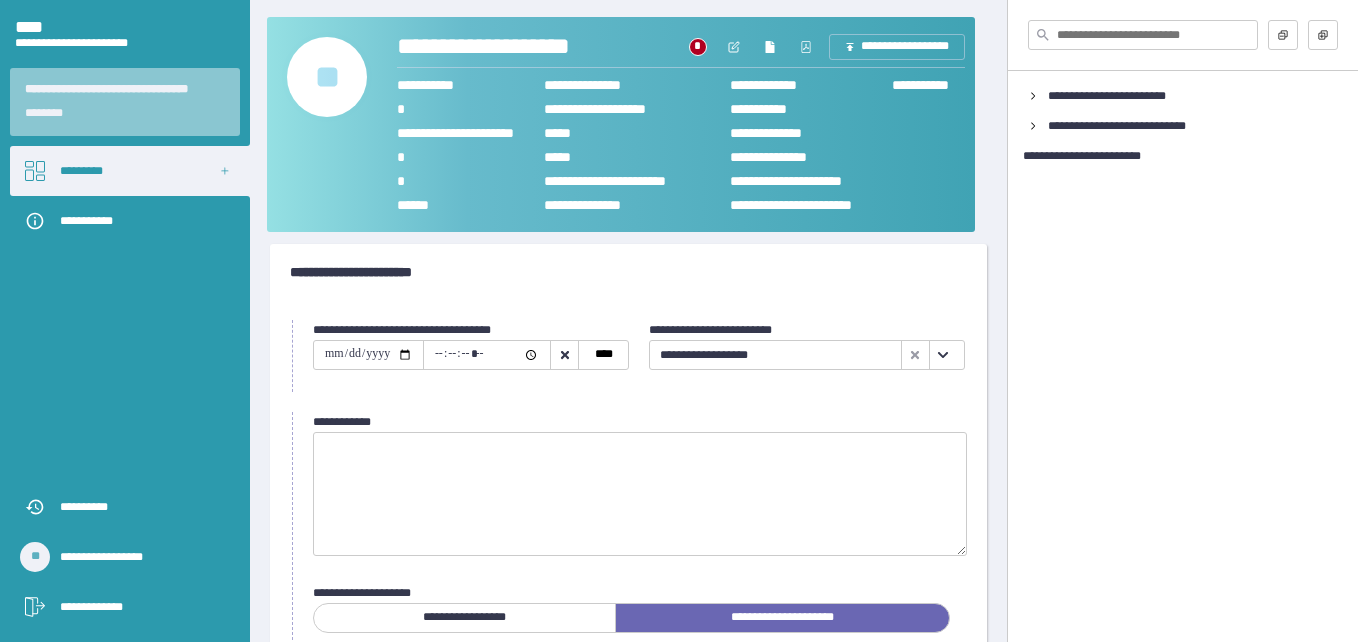 scroll, scrollTop: 0, scrollLeft: 0, axis: both 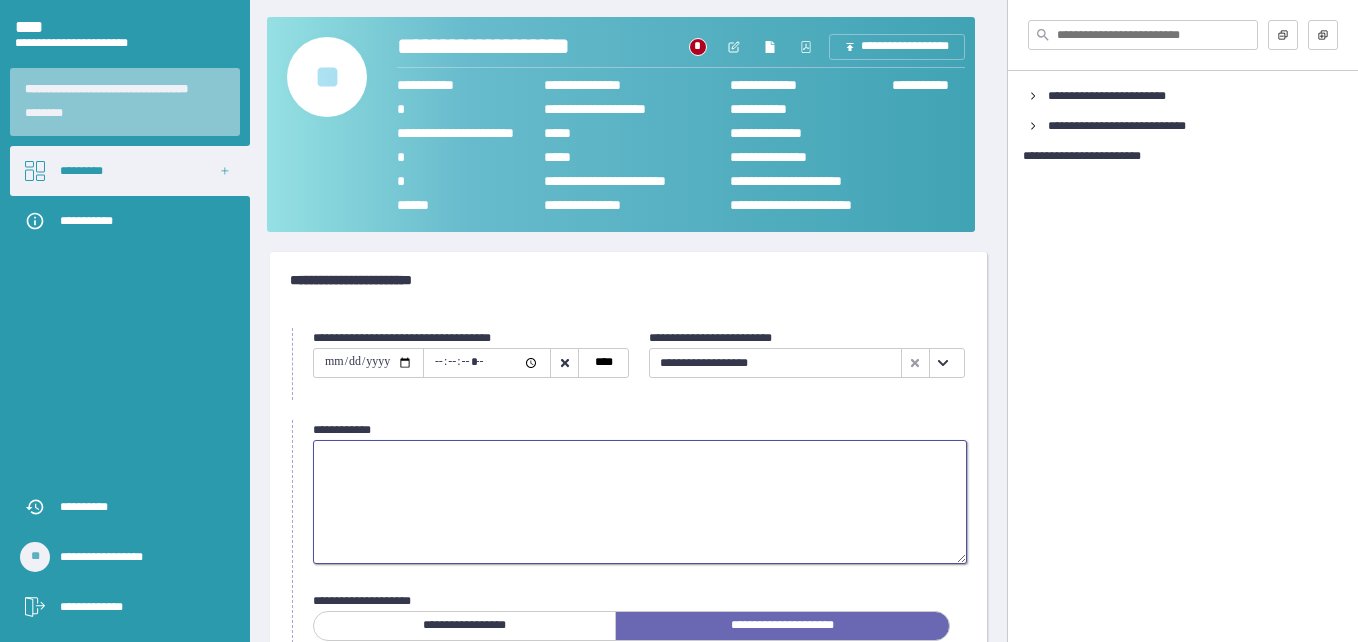 click at bounding box center [640, 502] 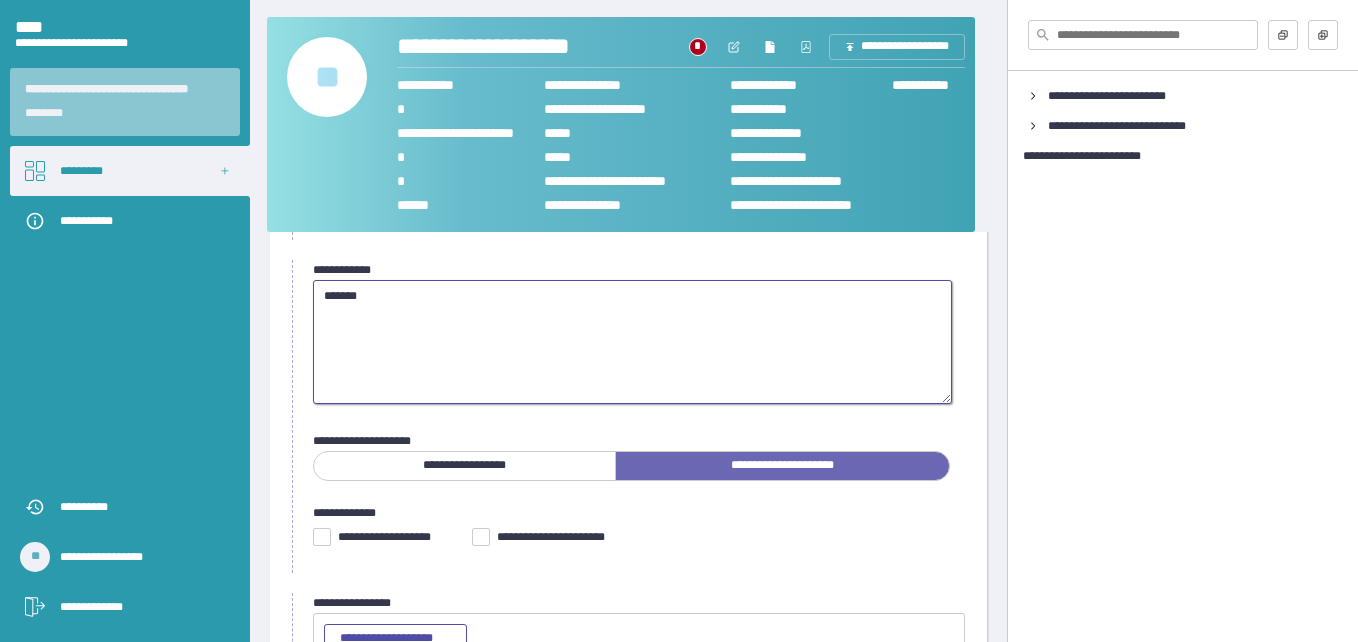 scroll, scrollTop: 313, scrollLeft: 0, axis: vertical 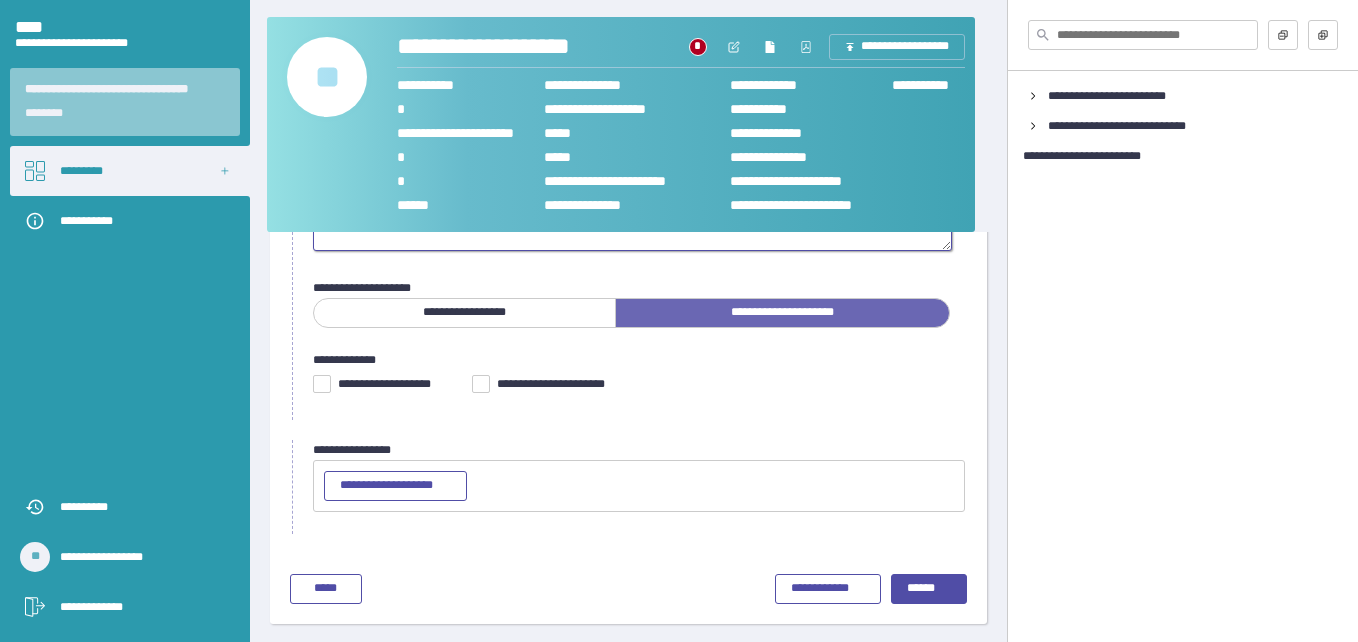 type on "*******" 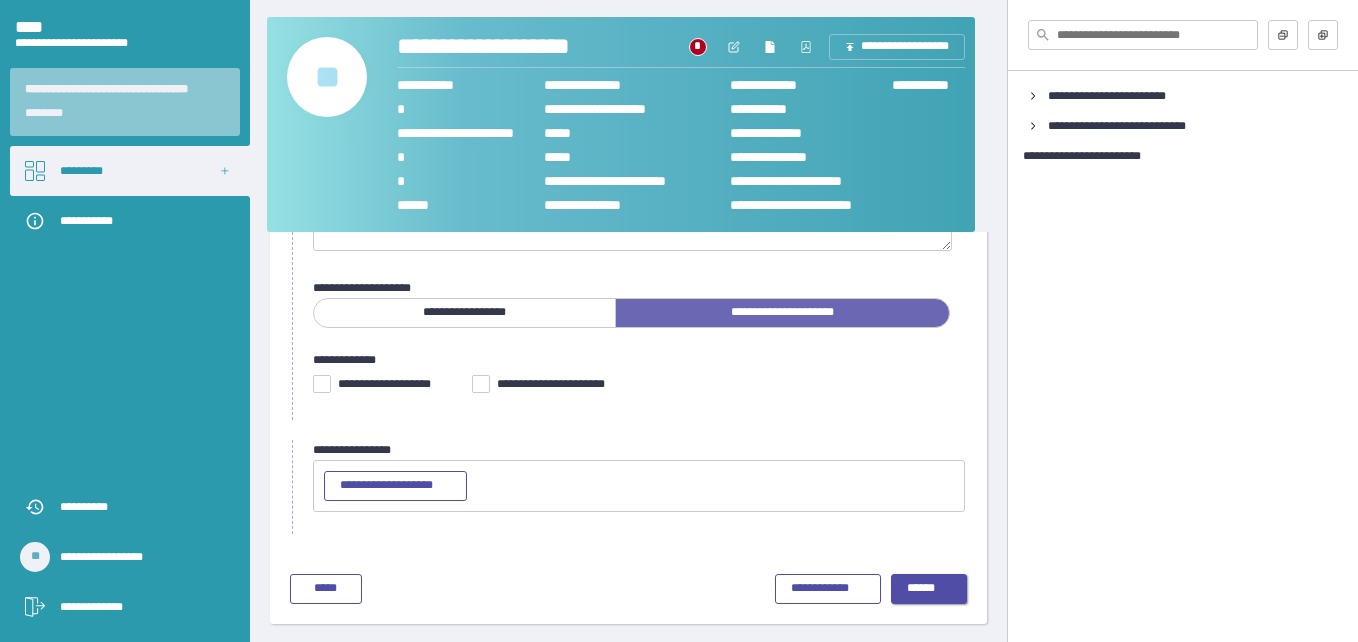 click on "******" at bounding box center [929, 589] 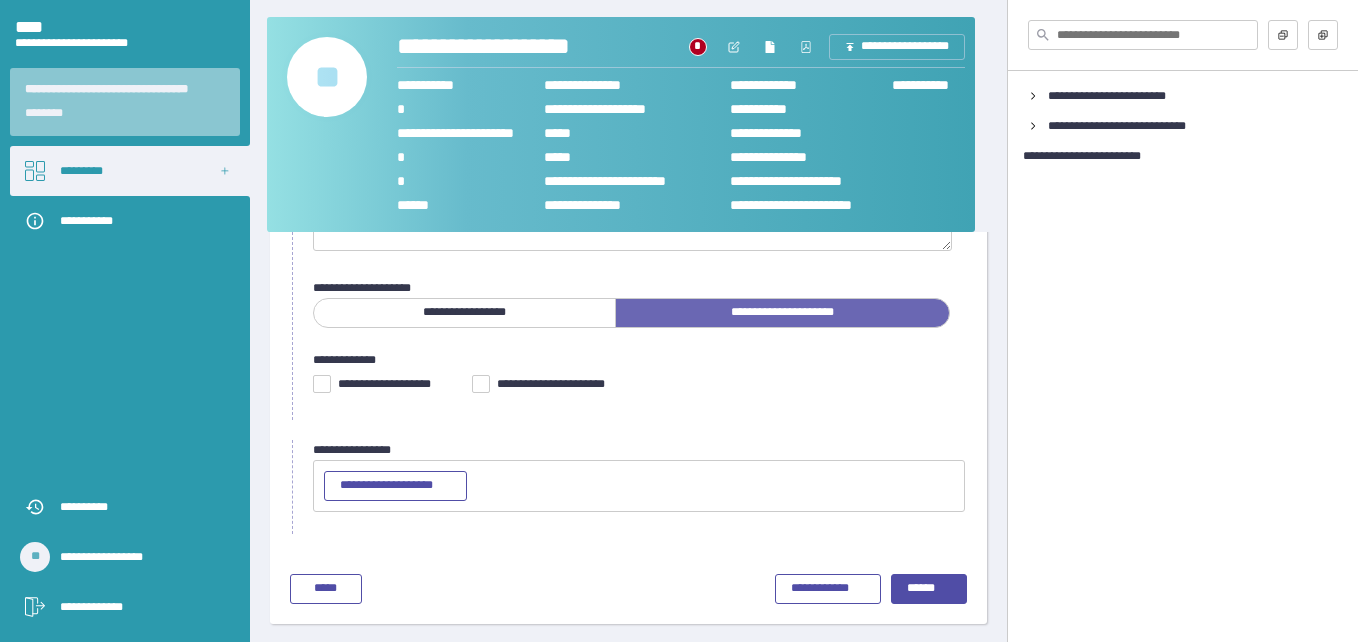 scroll, scrollTop: 64, scrollLeft: 0, axis: vertical 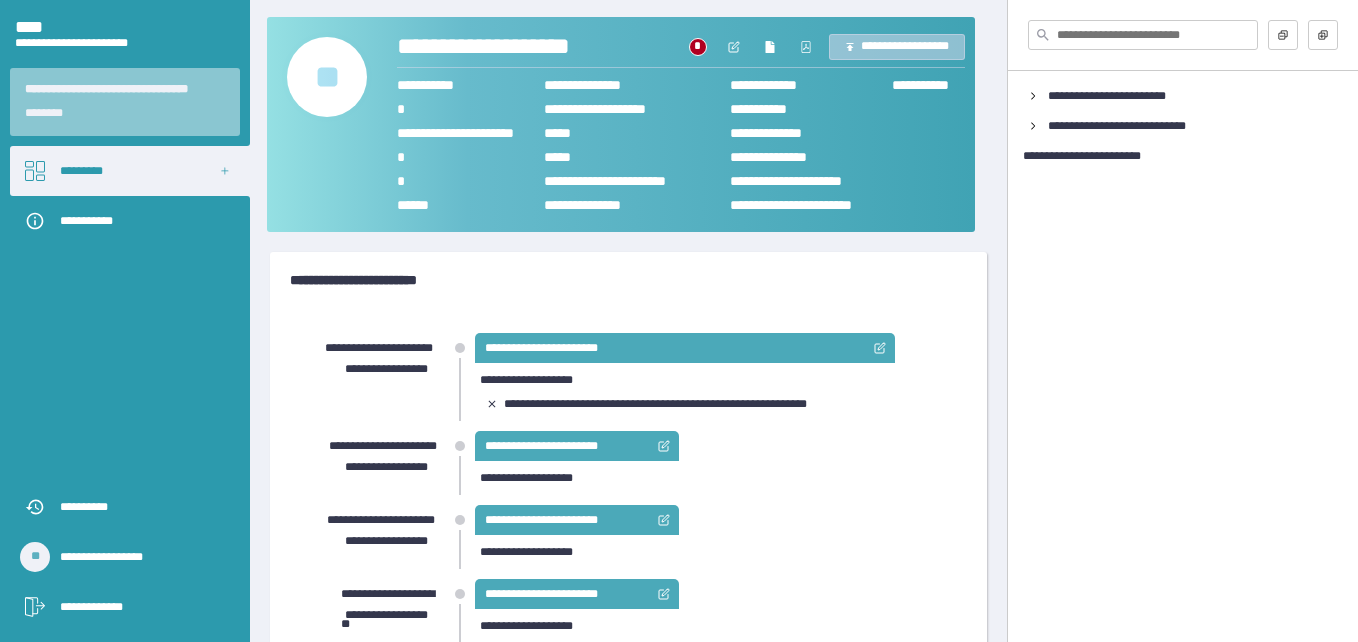click on "**********" at bounding box center [897, 47] 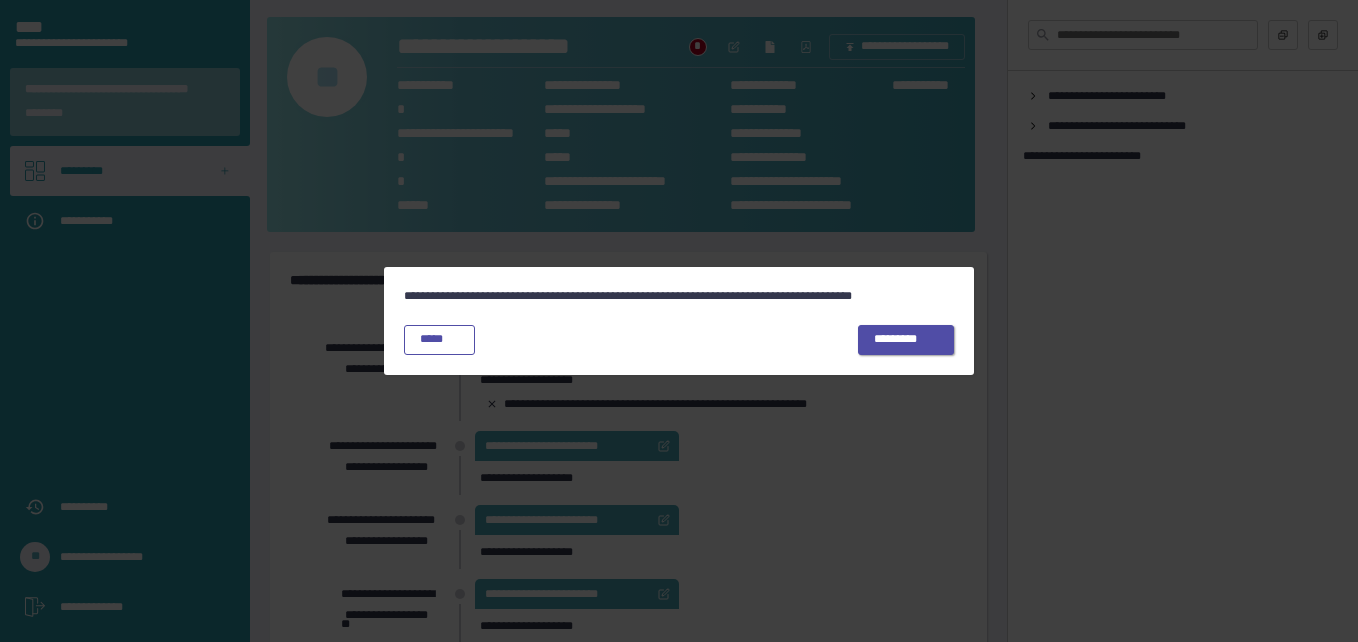 click on "*********" at bounding box center [906, 340] 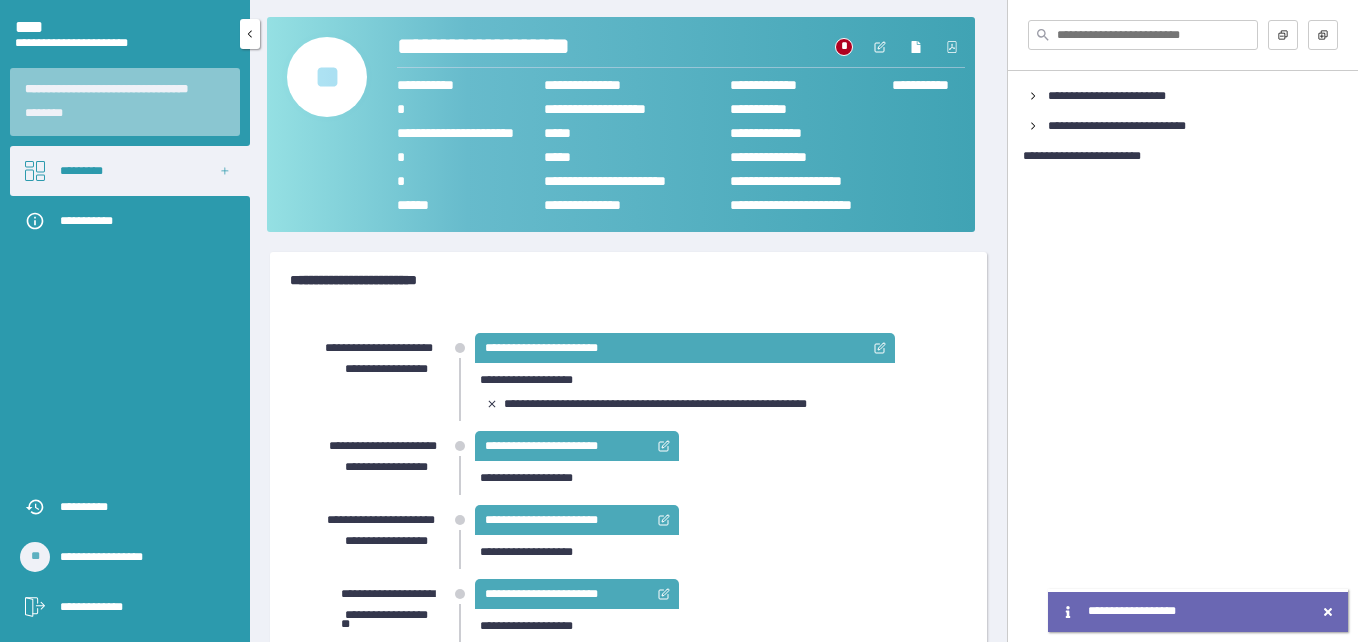 click on "*********" at bounding box center [130, 171] 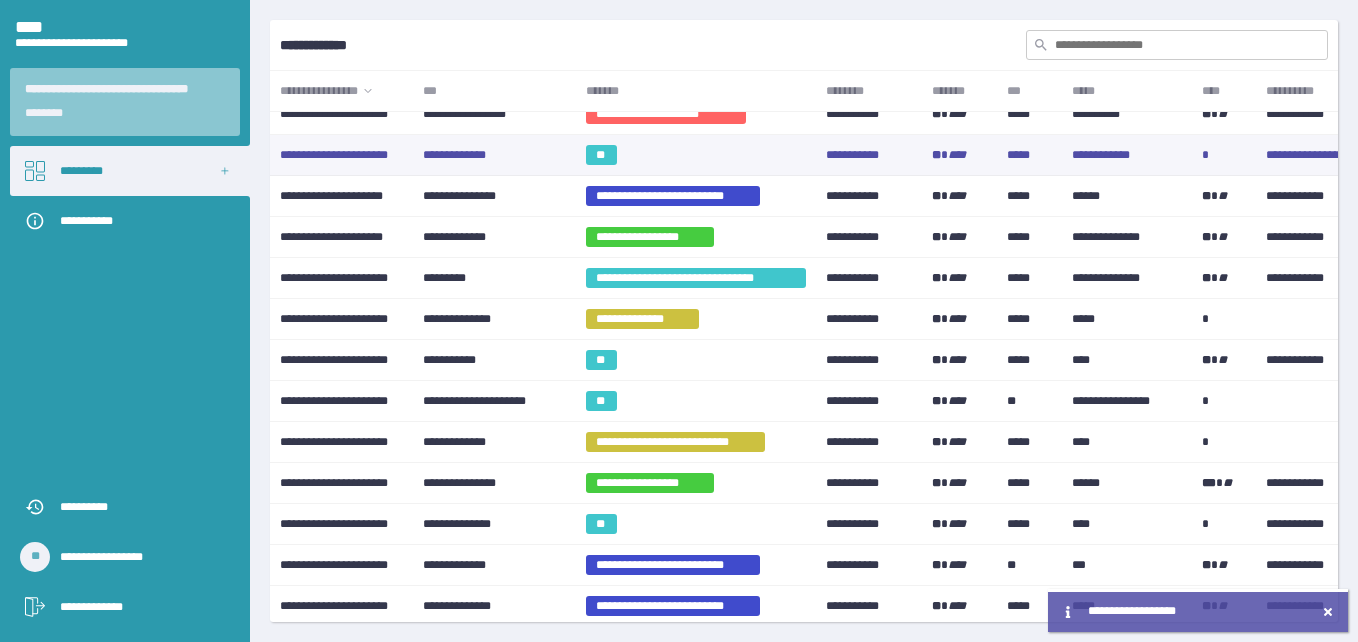scroll, scrollTop: 200, scrollLeft: 0, axis: vertical 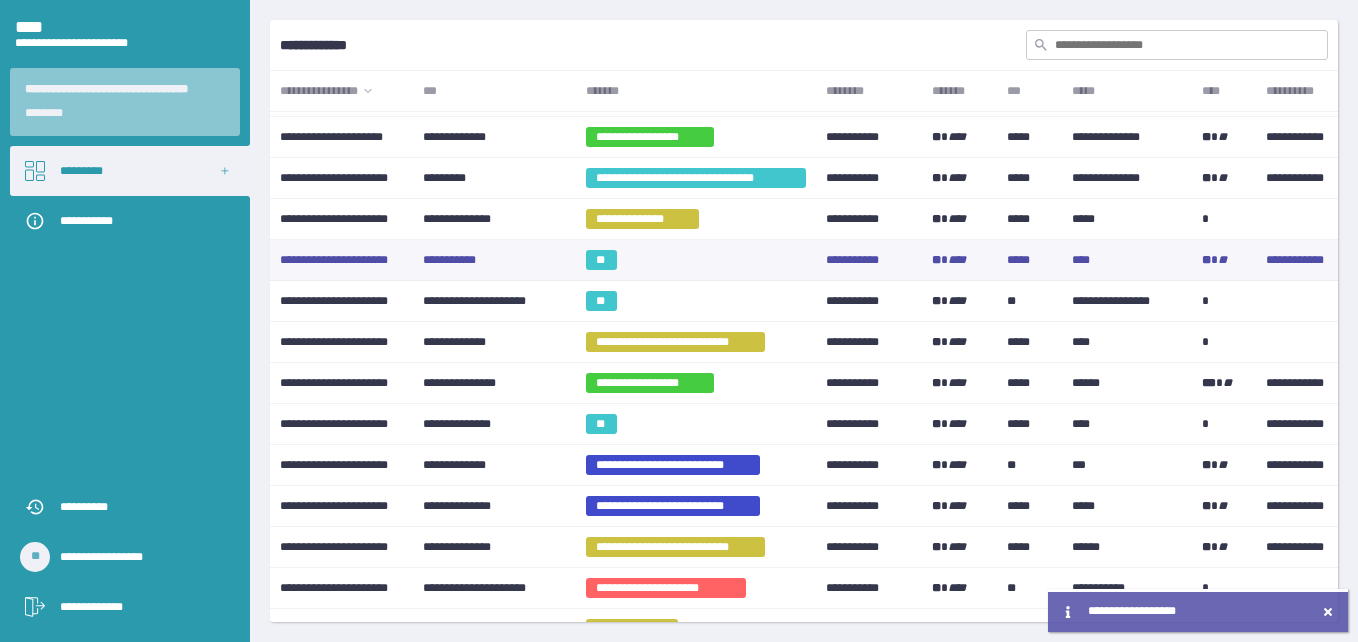 click on "**" at bounding box center [601, 260] 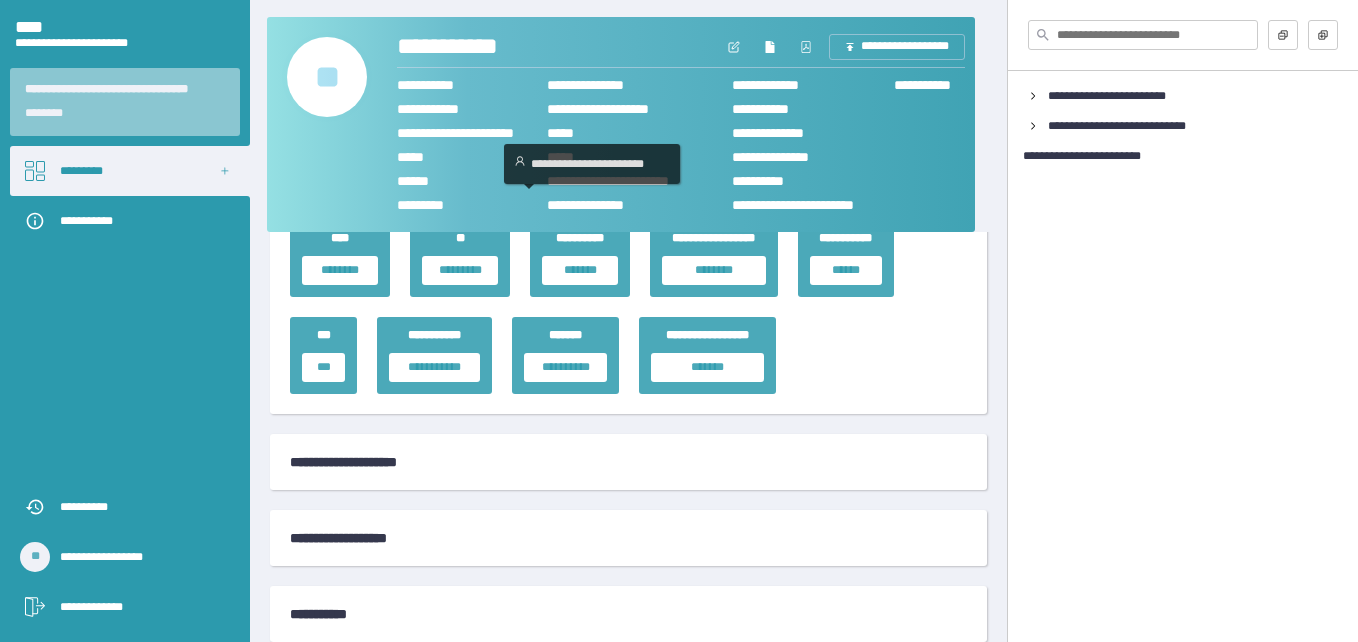 scroll, scrollTop: 1600, scrollLeft: 0, axis: vertical 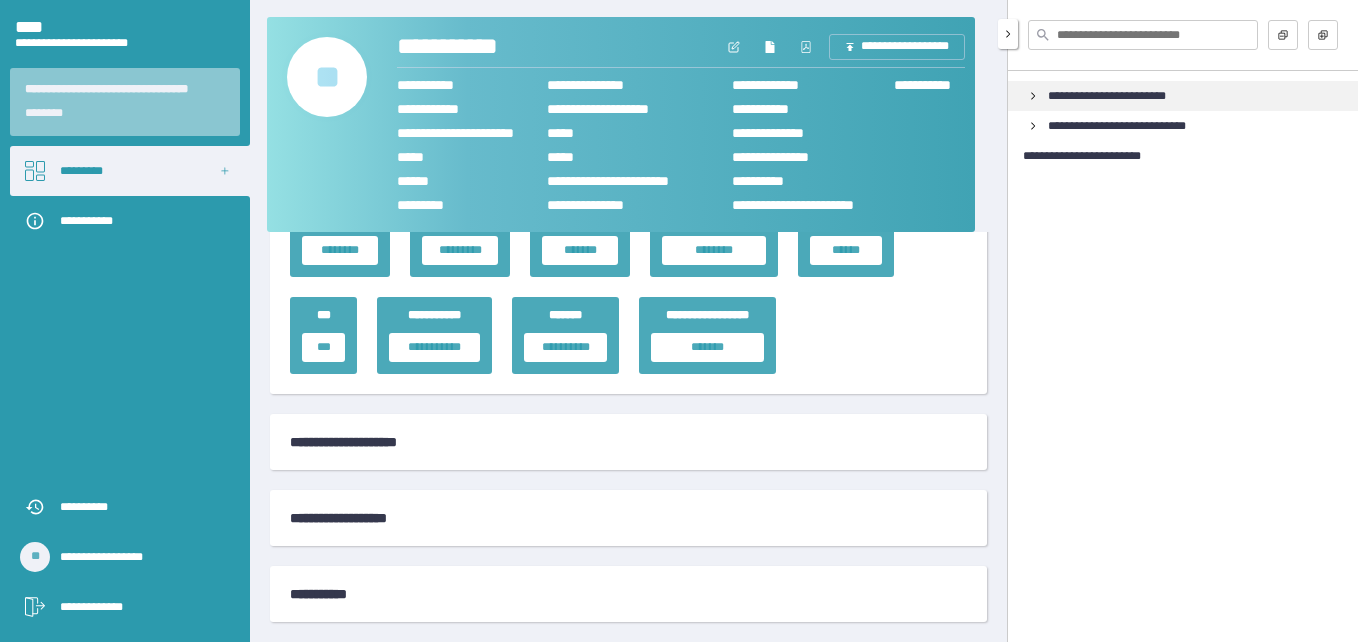 click on "**********" at bounding box center (1124, 96) 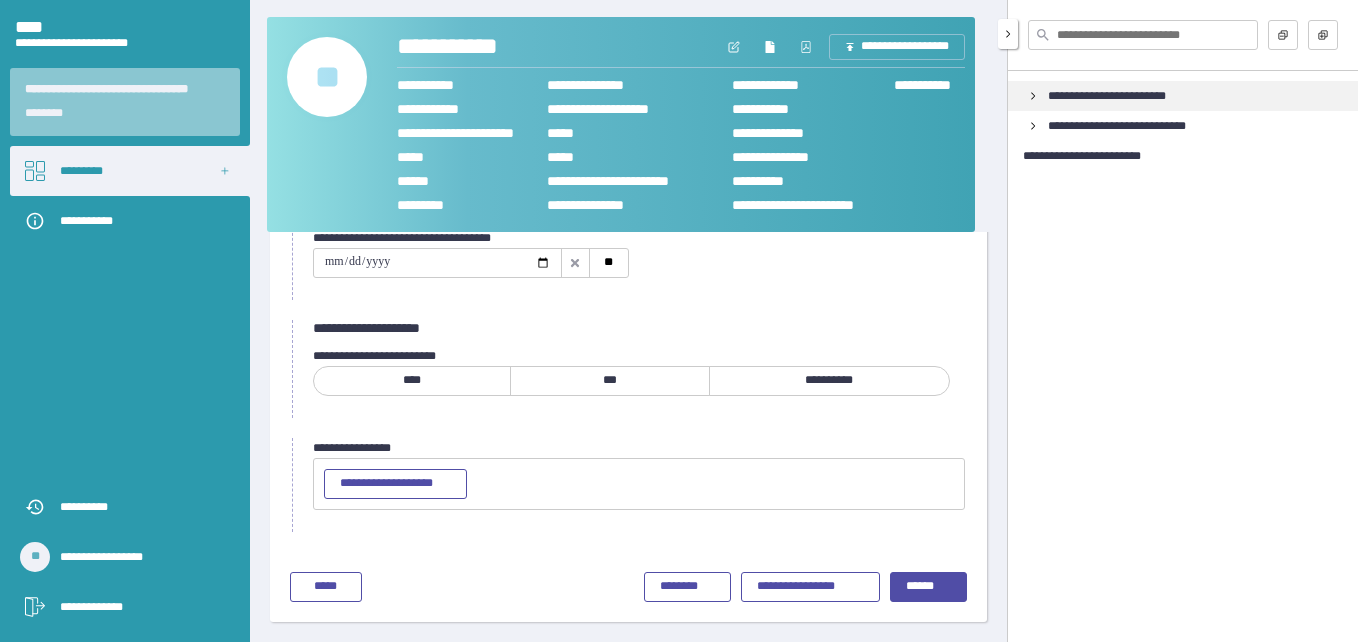 scroll, scrollTop: 100, scrollLeft: 0, axis: vertical 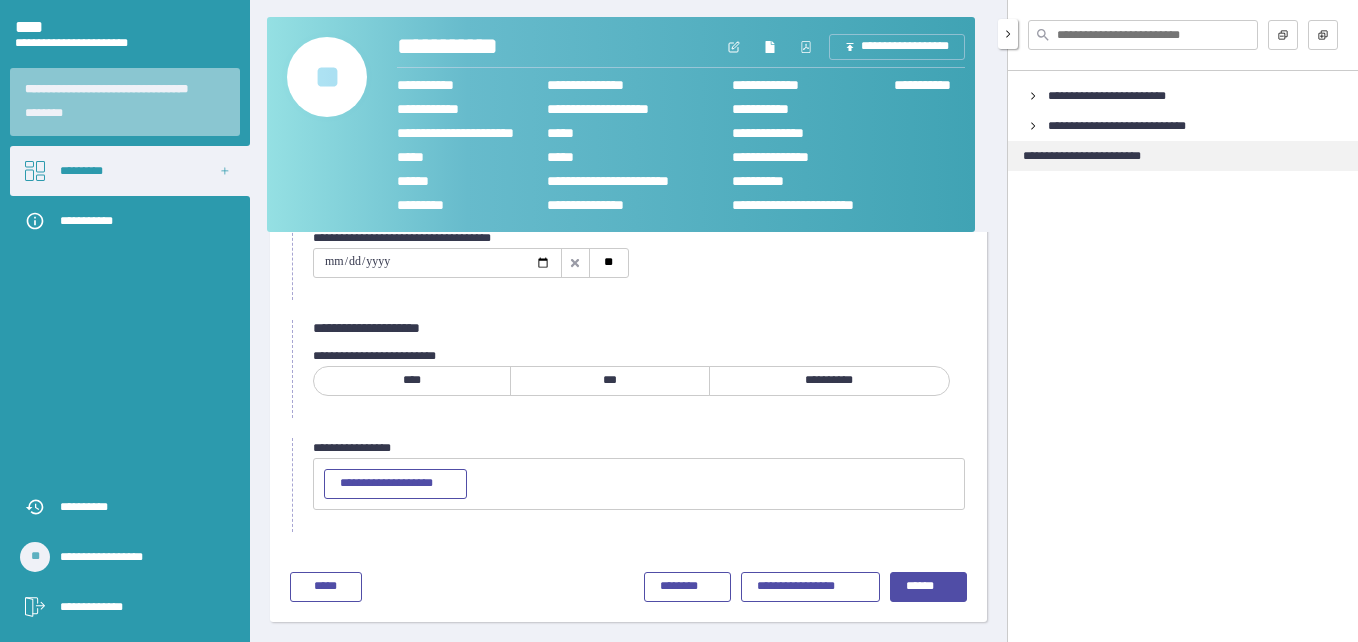 click on "**********" at bounding box center (1094, 156) 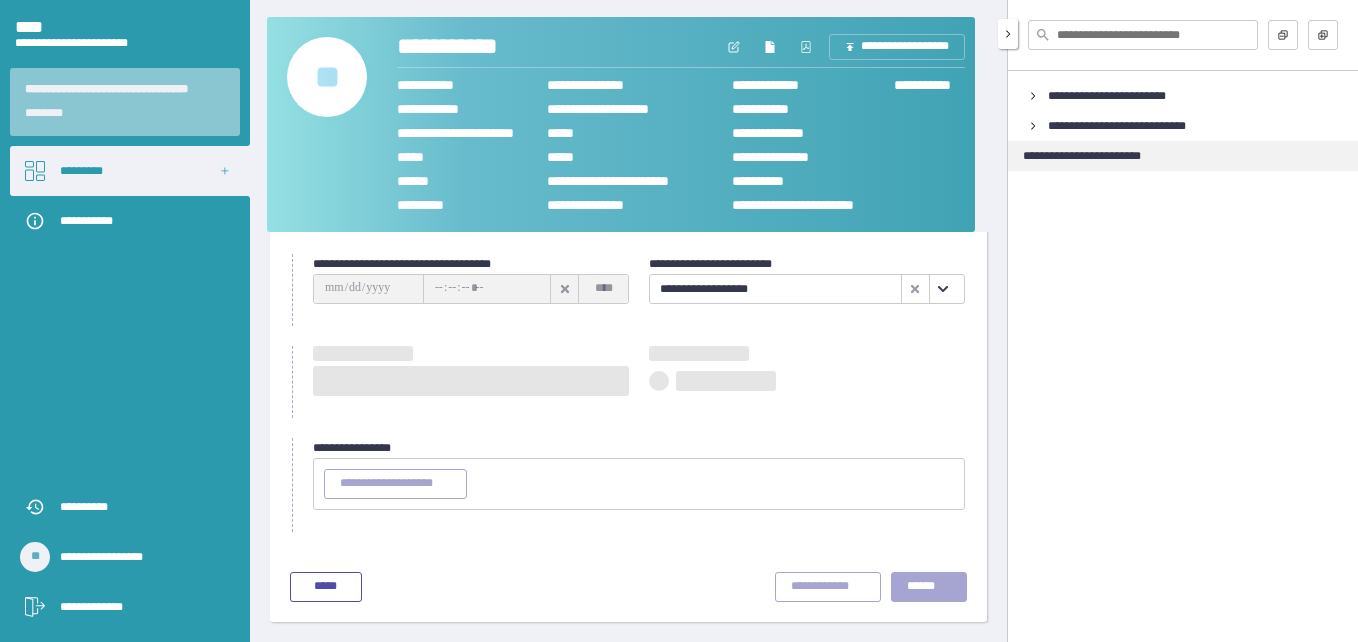 type on "**********" 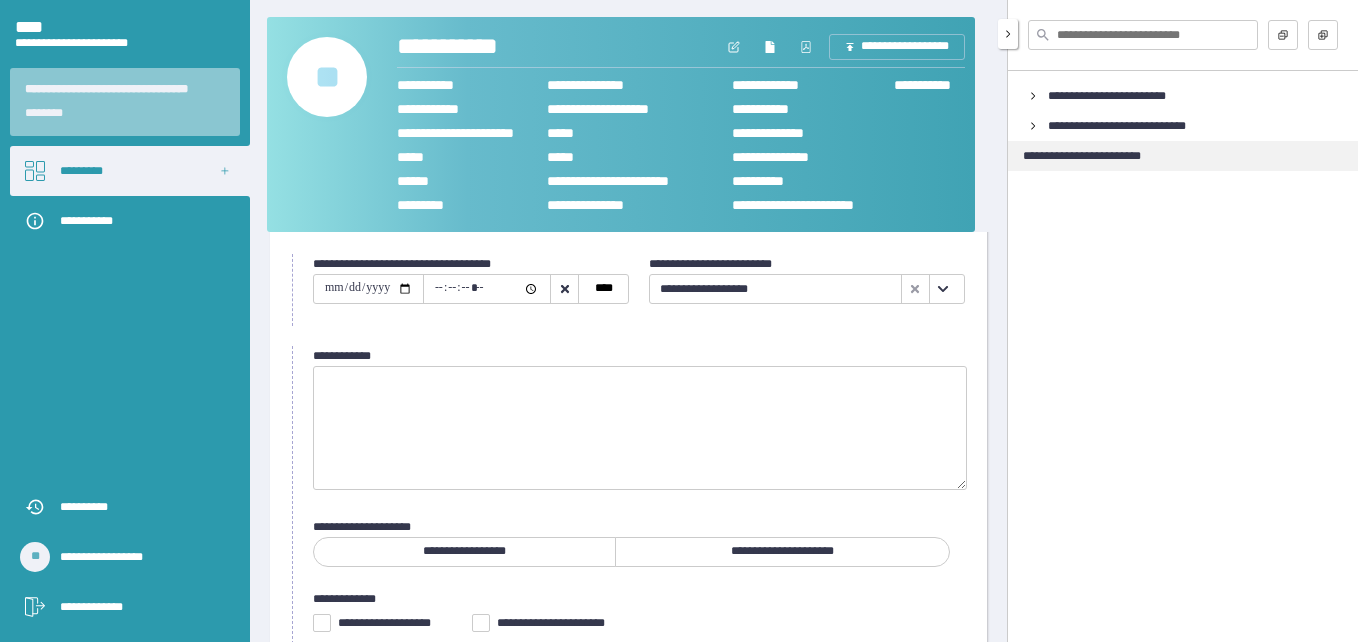 scroll, scrollTop: 100, scrollLeft: 0, axis: vertical 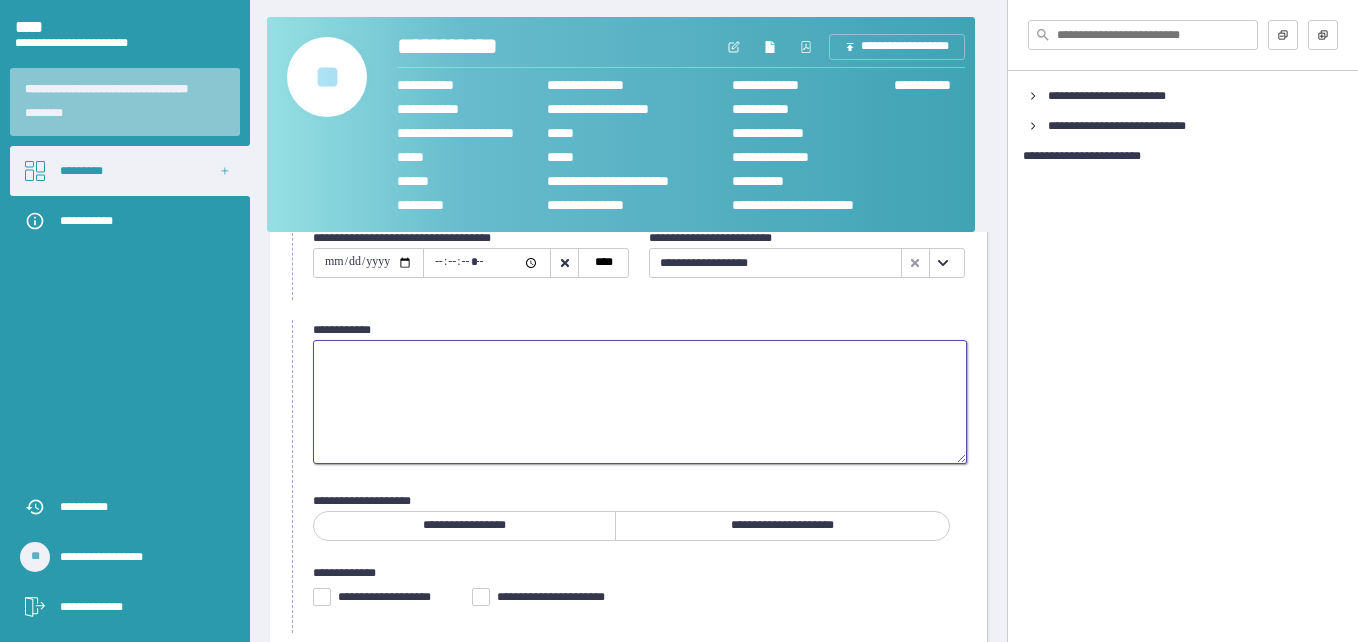 click at bounding box center (640, 402) 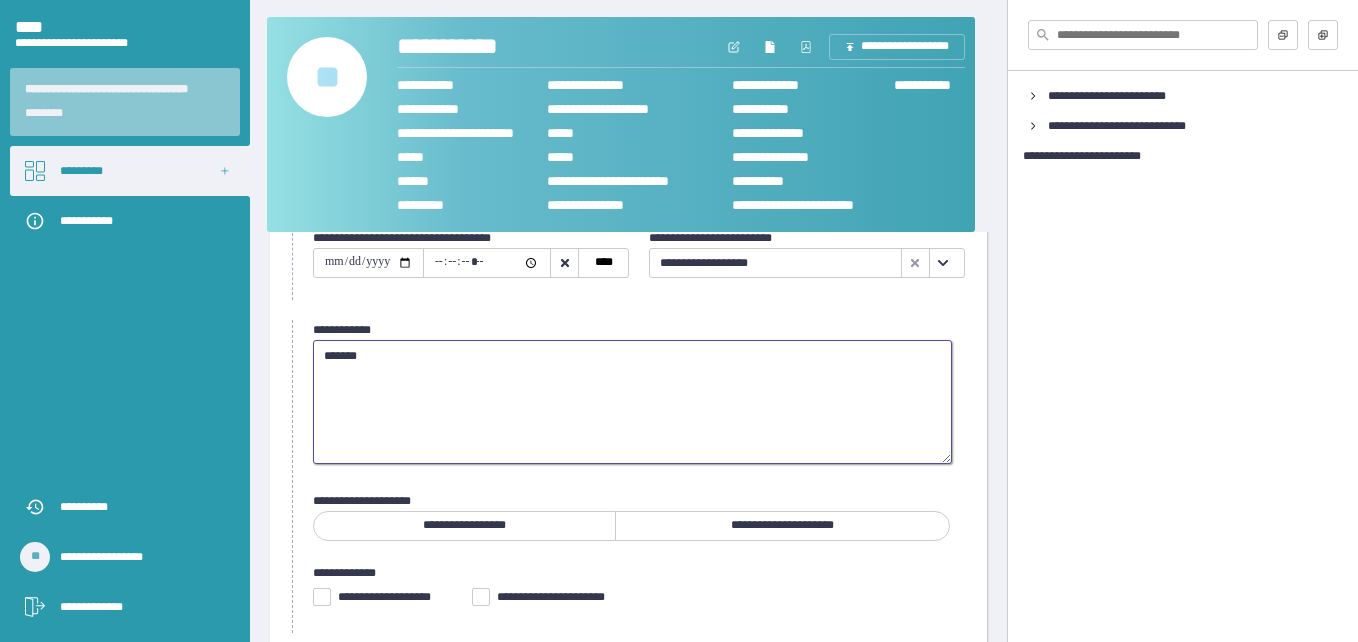 type on "*******" 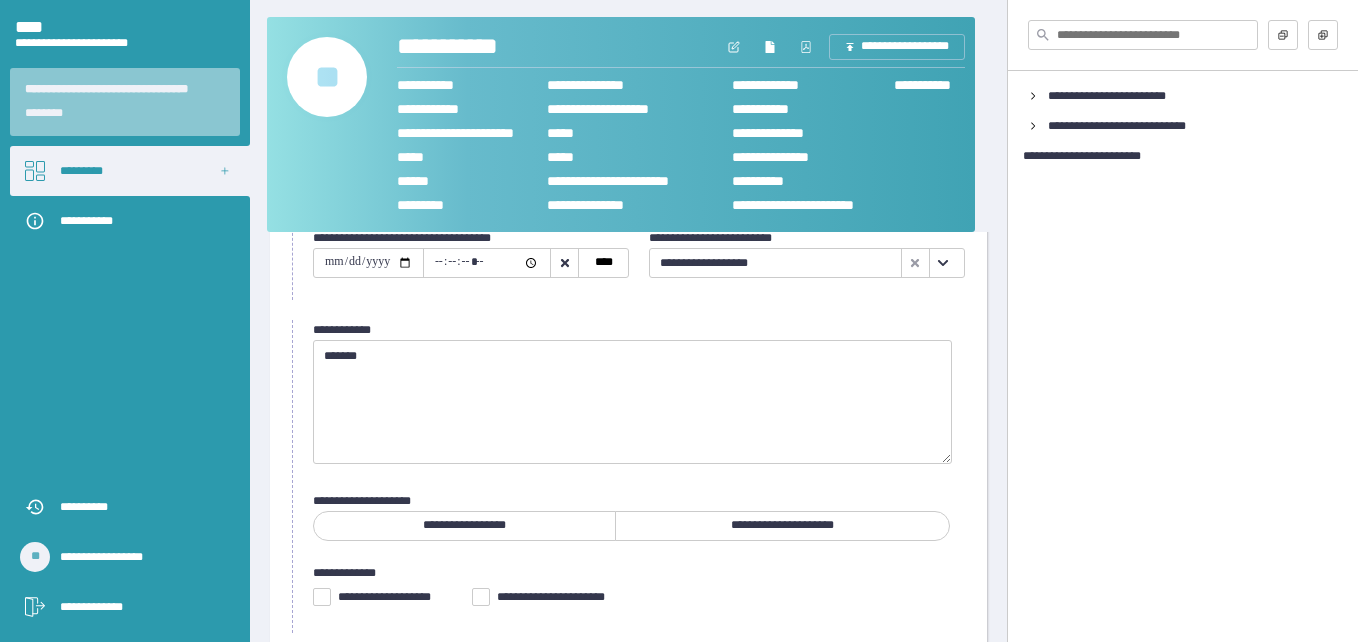 click on "**********" at bounding box center [782, 526] 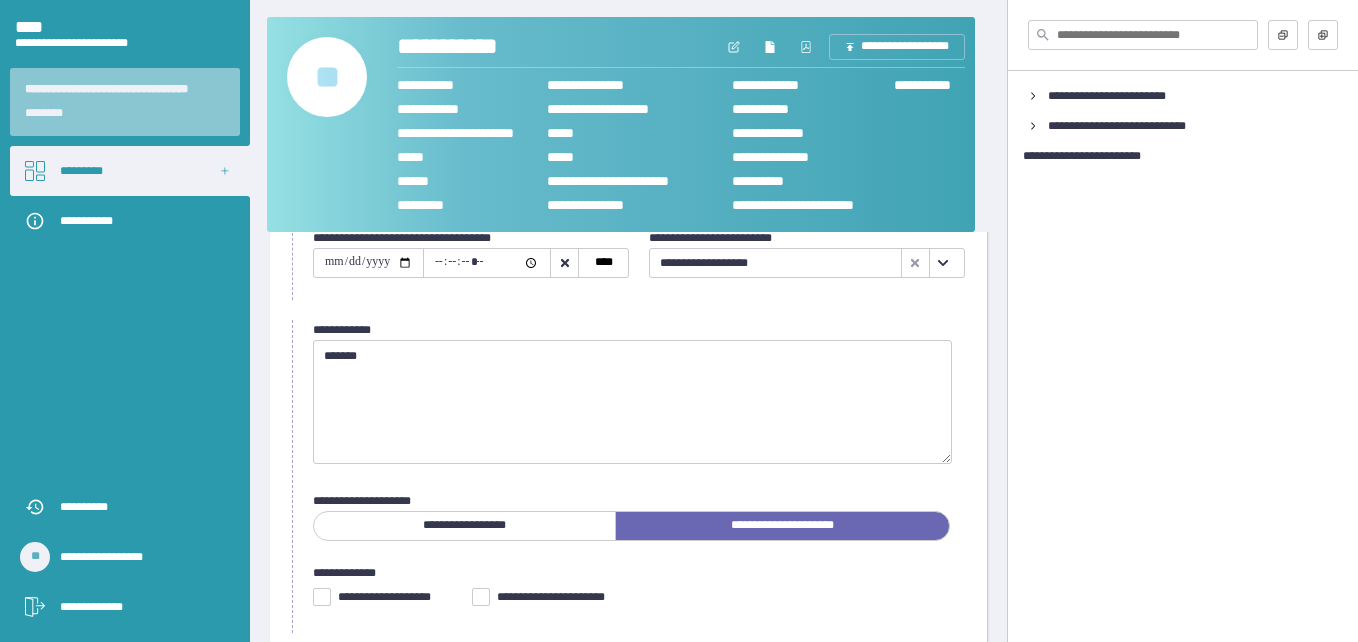 scroll, scrollTop: 300, scrollLeft: 0, axis: vertical 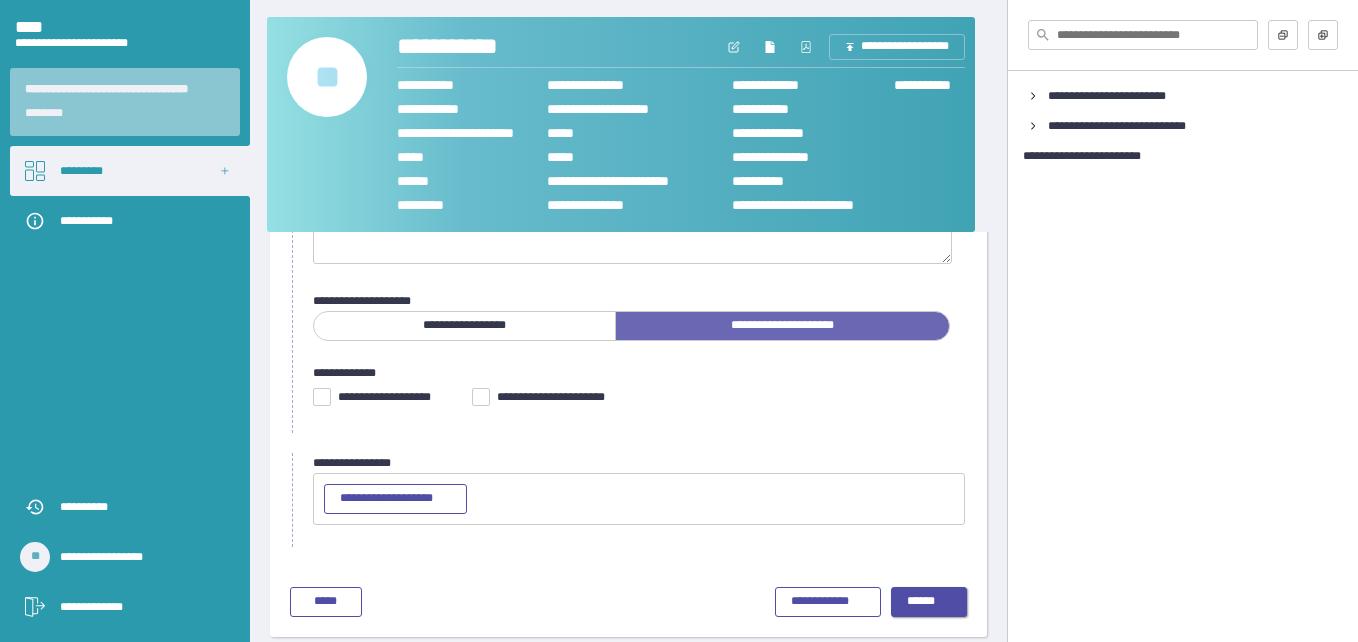 click on "******" at bounding box center [929, 602] 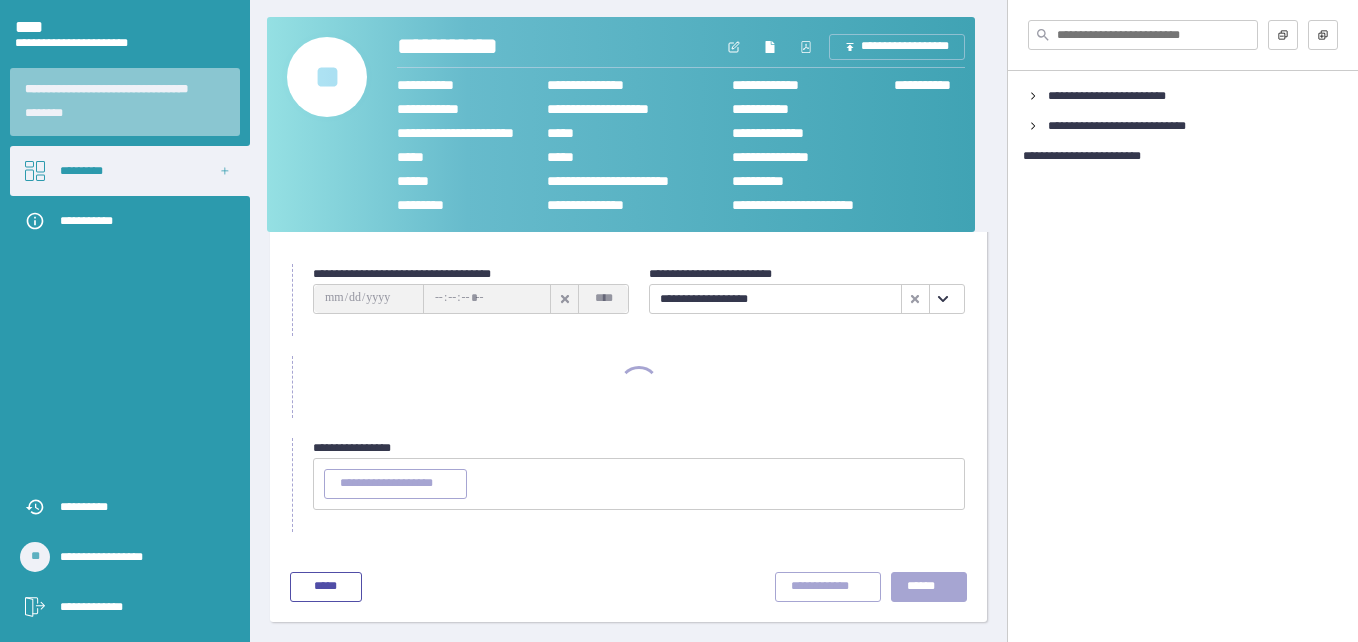 scroll, scrollTop: 64, scrollLeft: 0, axis: vertical 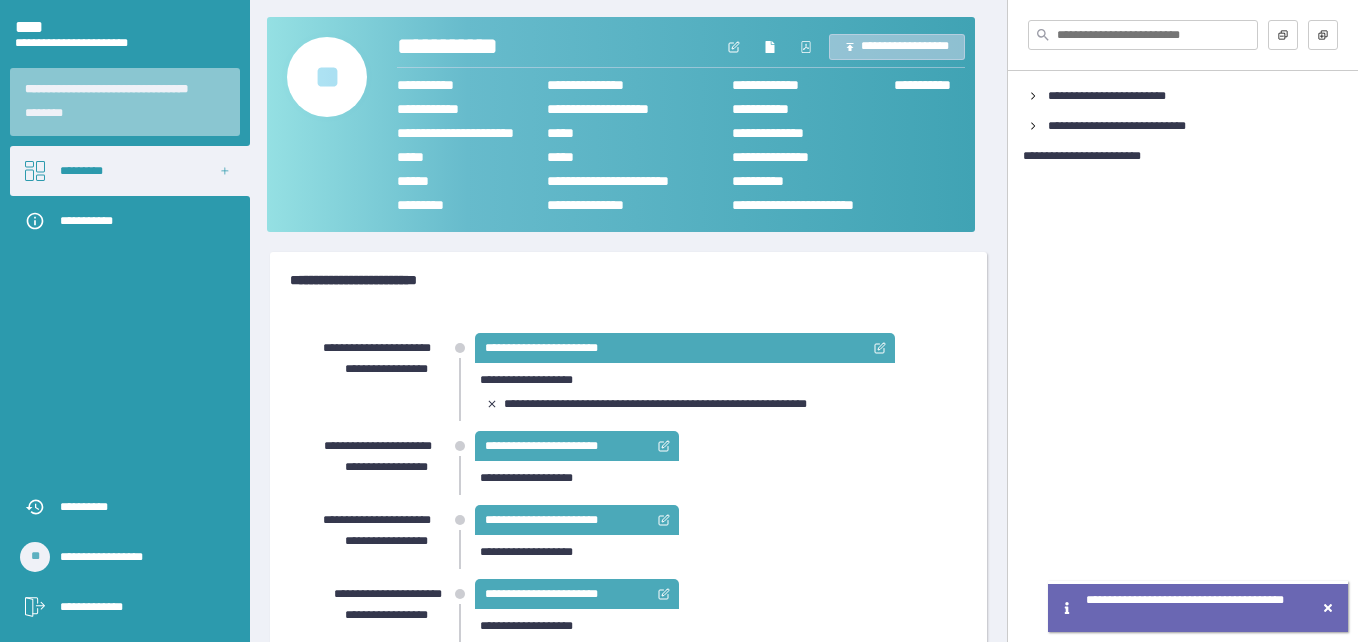 click on "**********" at bounding box center [897, 47] 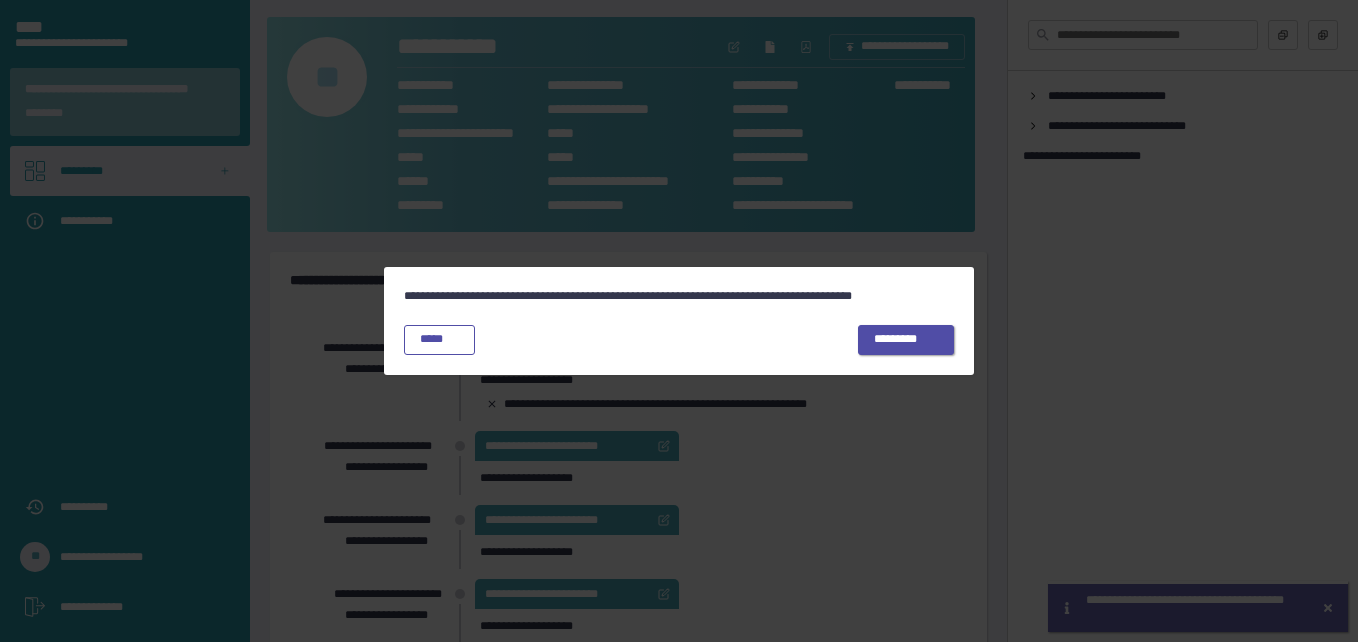 click on "*********" at bounding box center [906, 340] 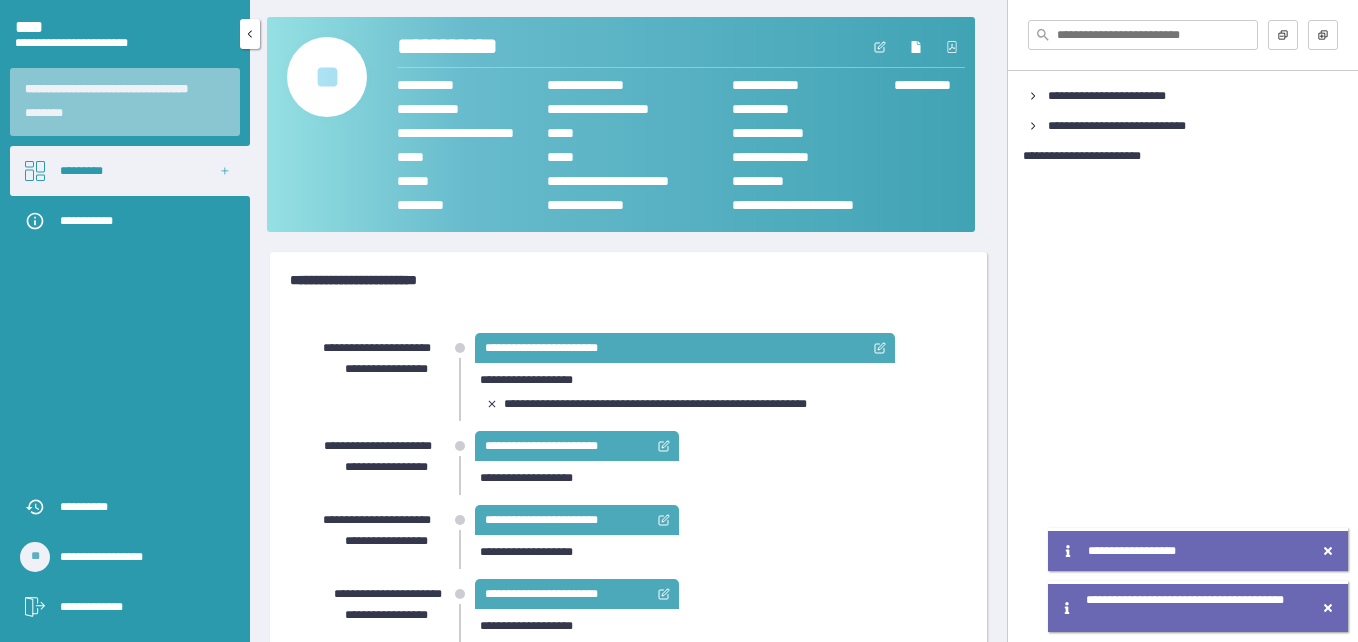 click on "*********" at bounding box center (130, 171) 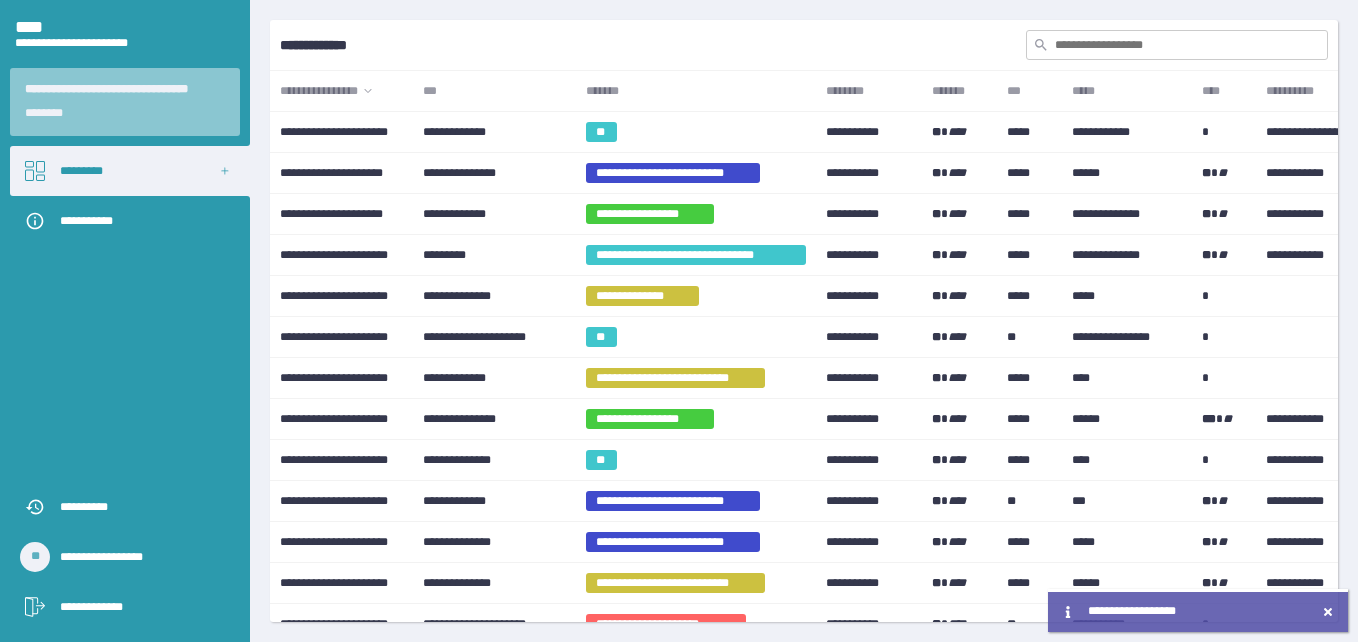 scroll, scrollTop: 200, scrollLeft: 0, axis: vertical 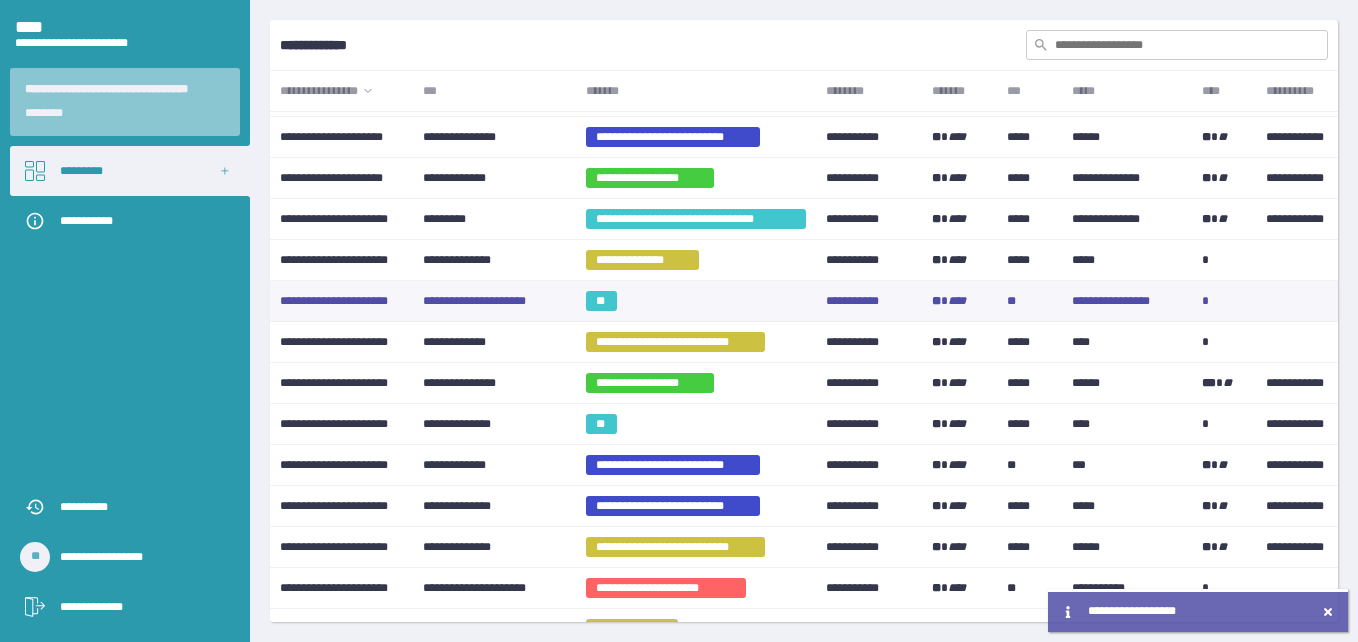 click on "**" at bounding box center [601, 301] 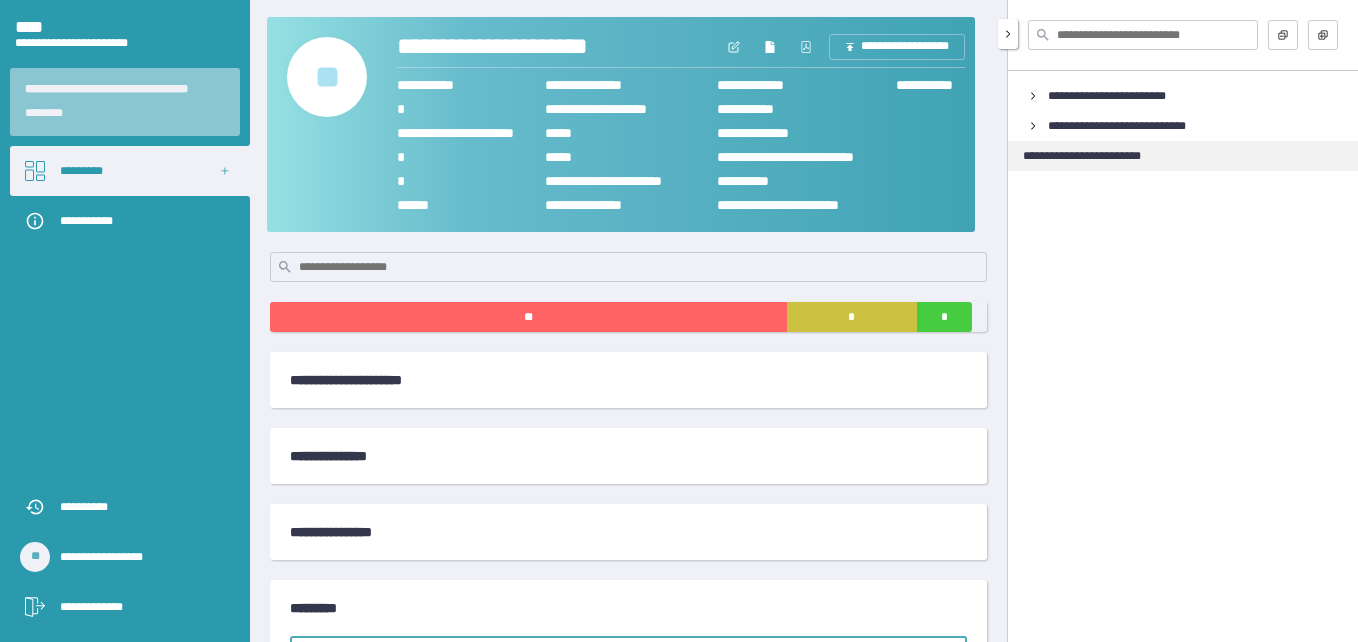 click on "**********" at bounding box center (1094, 156) 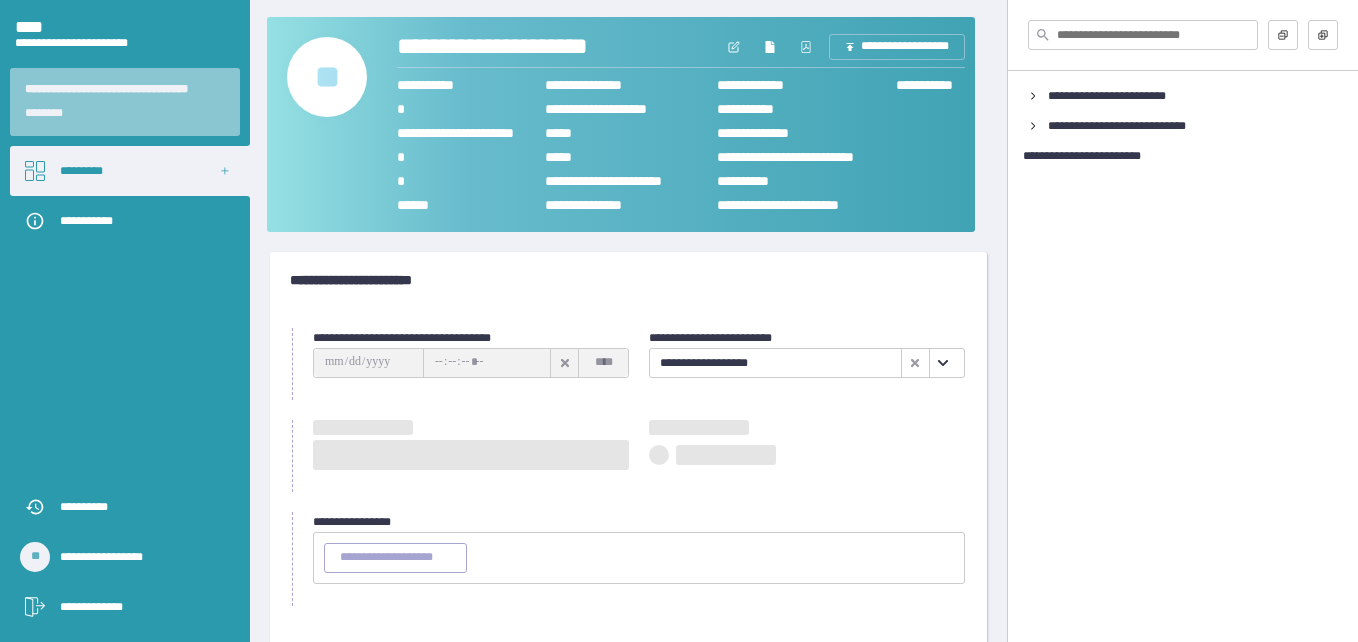 type on "**********" 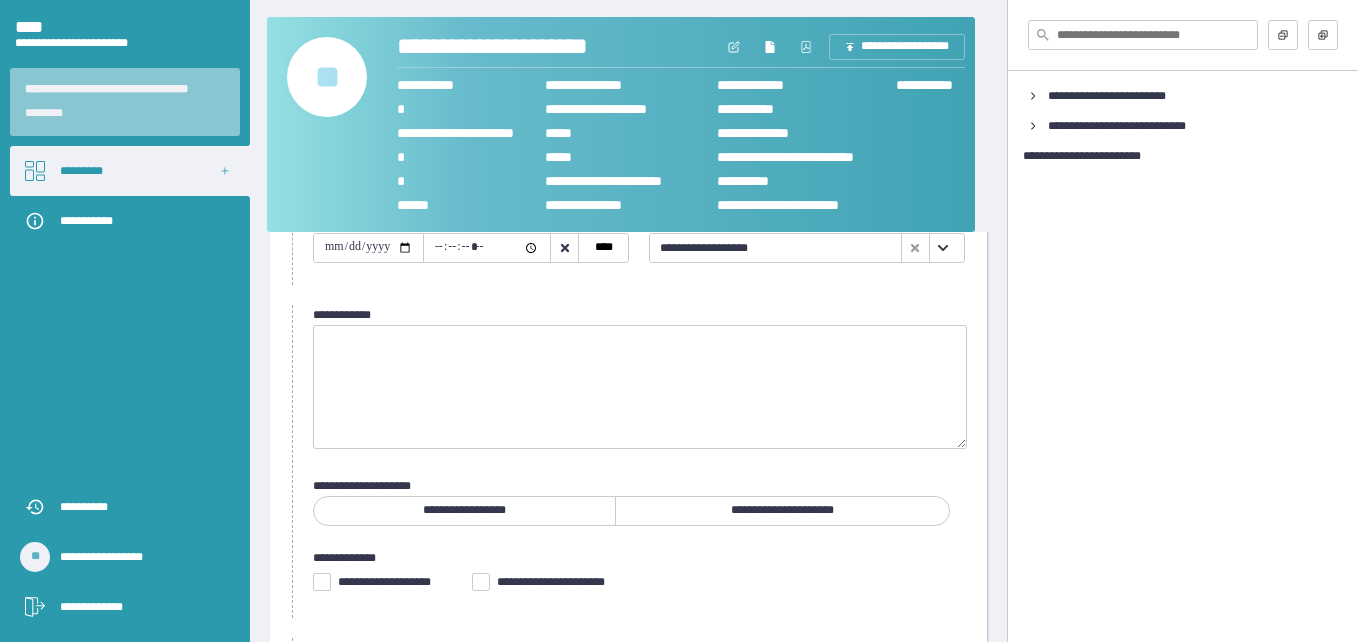 scroll, scrollTop: 113, scrollLeft: 0, axis: vertical 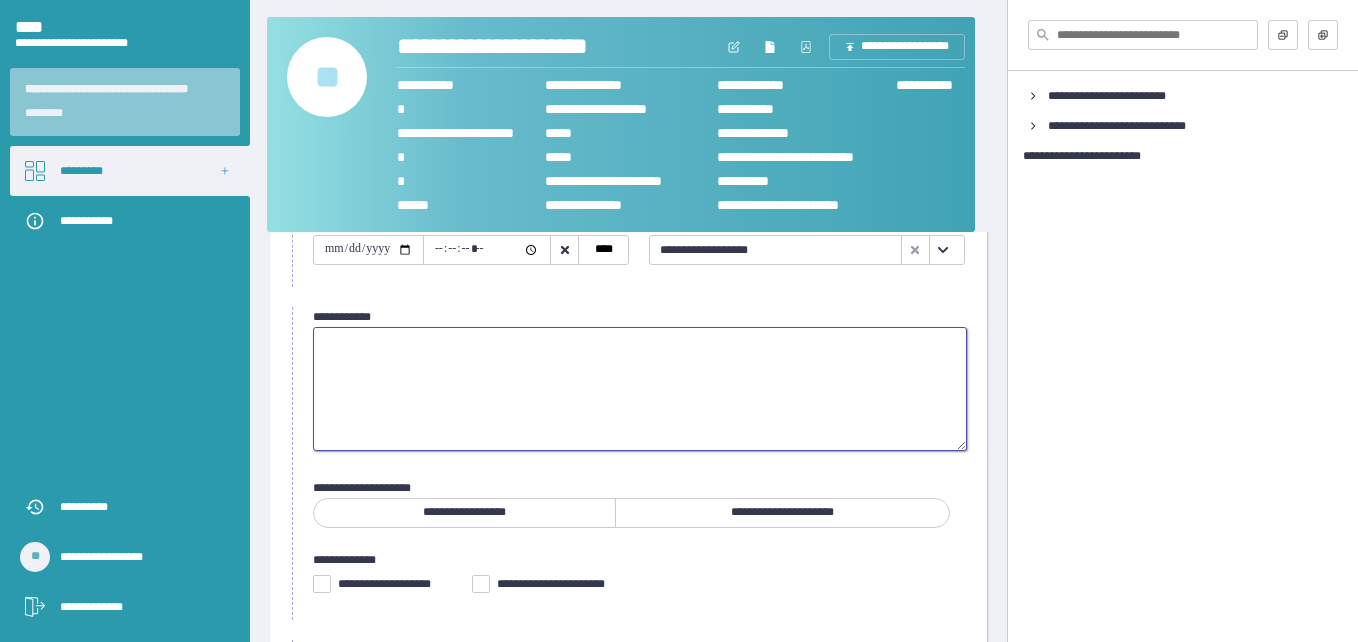 click at bounding box center (640, 389) 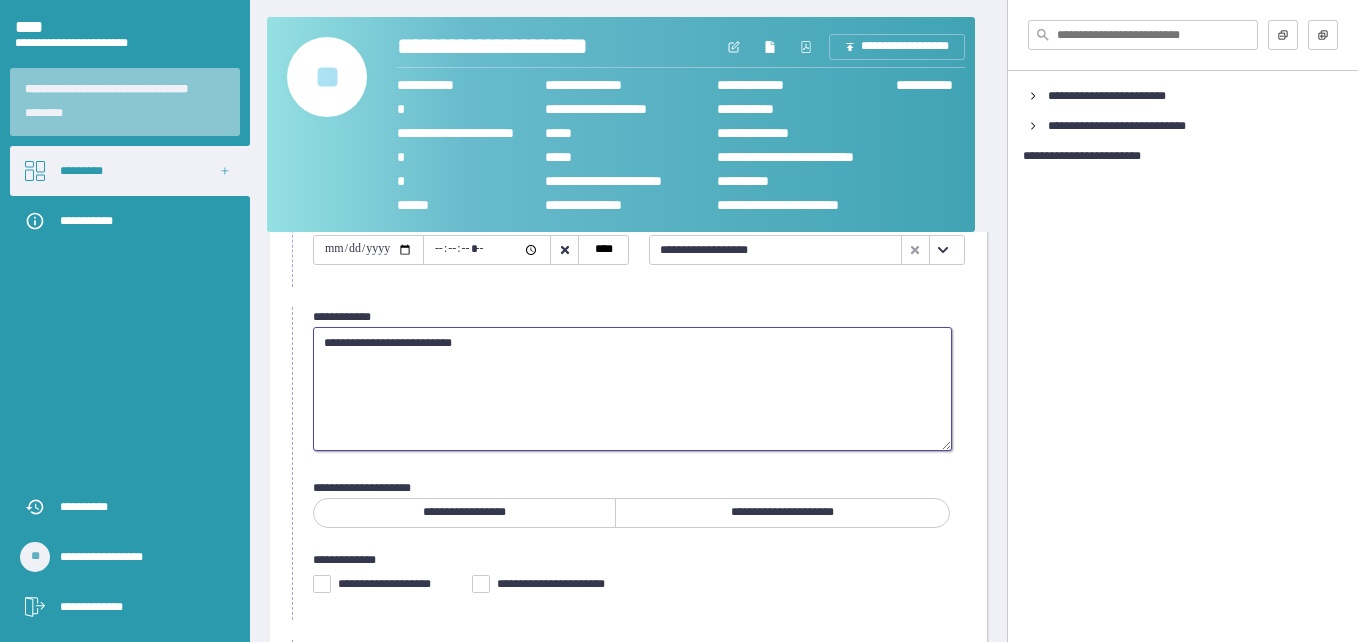 scroll, scrollTop: 313, scrollLeft: 0, axis: vertical 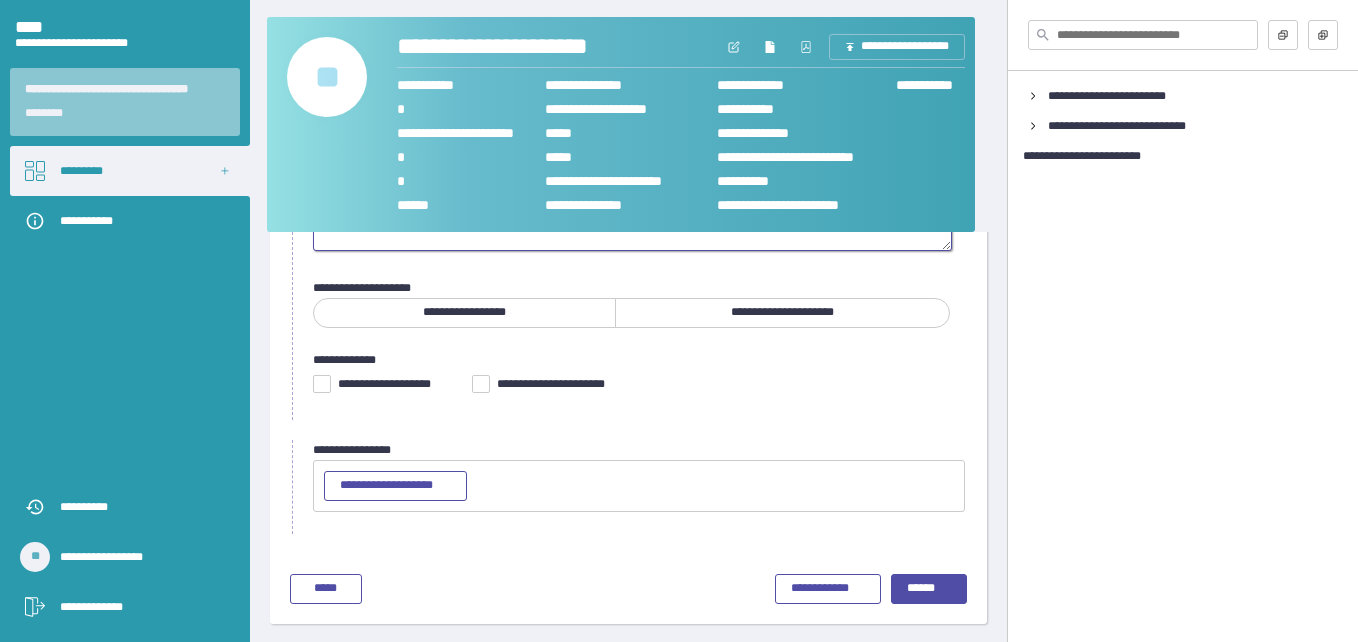 type on "**********" 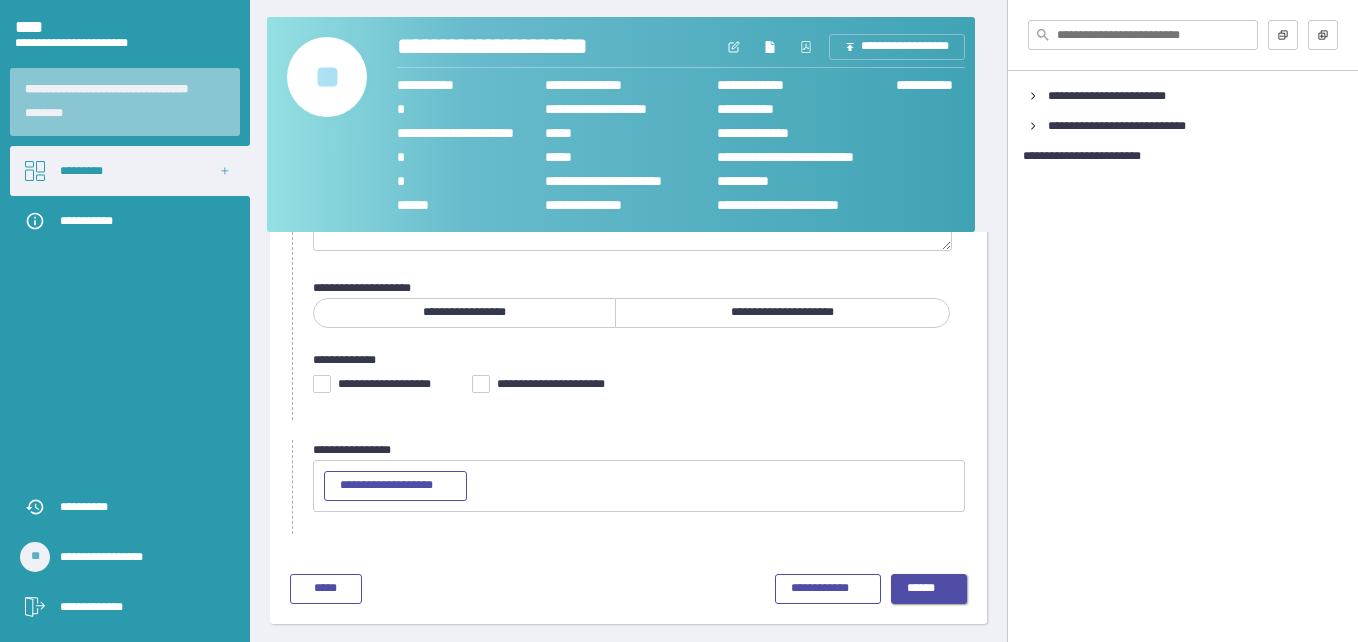 click on "******" at bounding box center (929, 589) 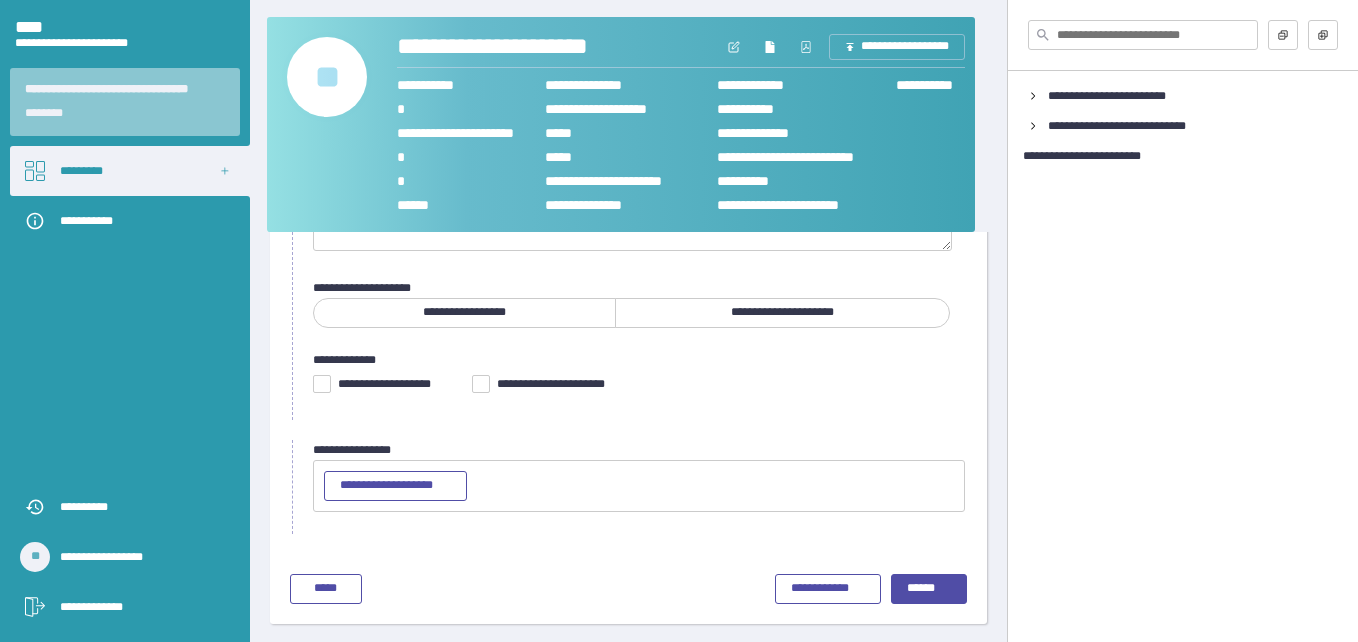 scroll, scrollTop: 64, scrollLeft: 0, axis: vertical 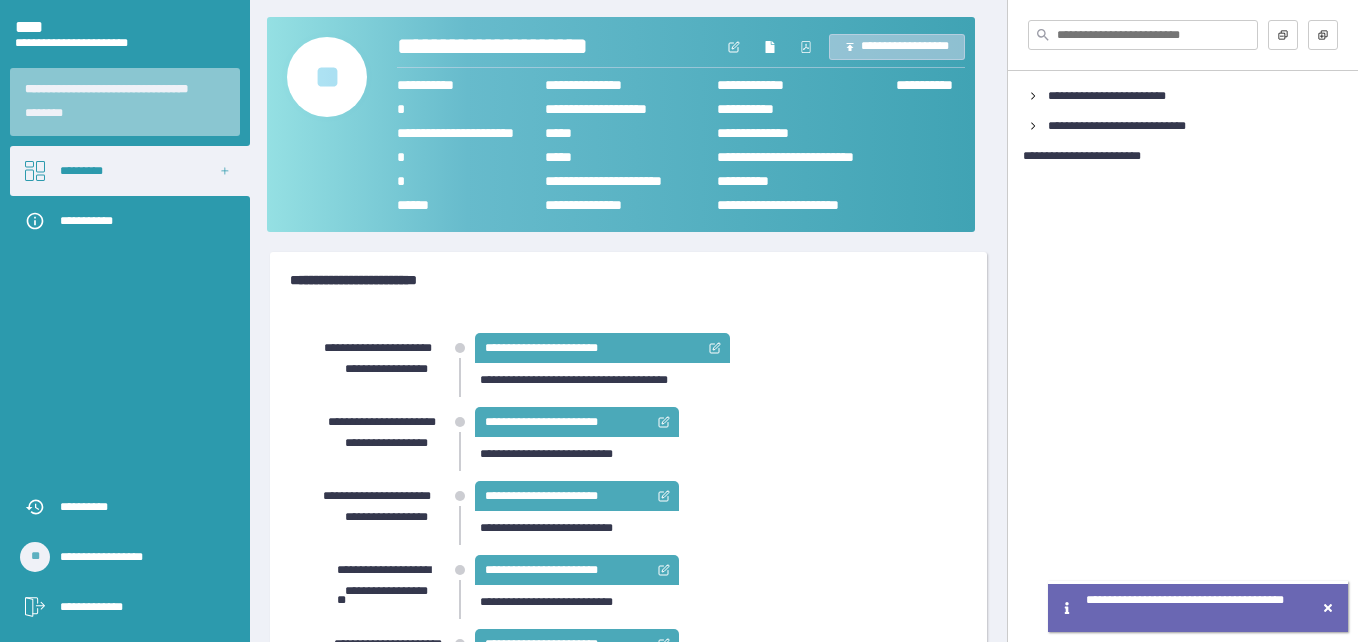 click on "**********" at bounding box center (897, 47) 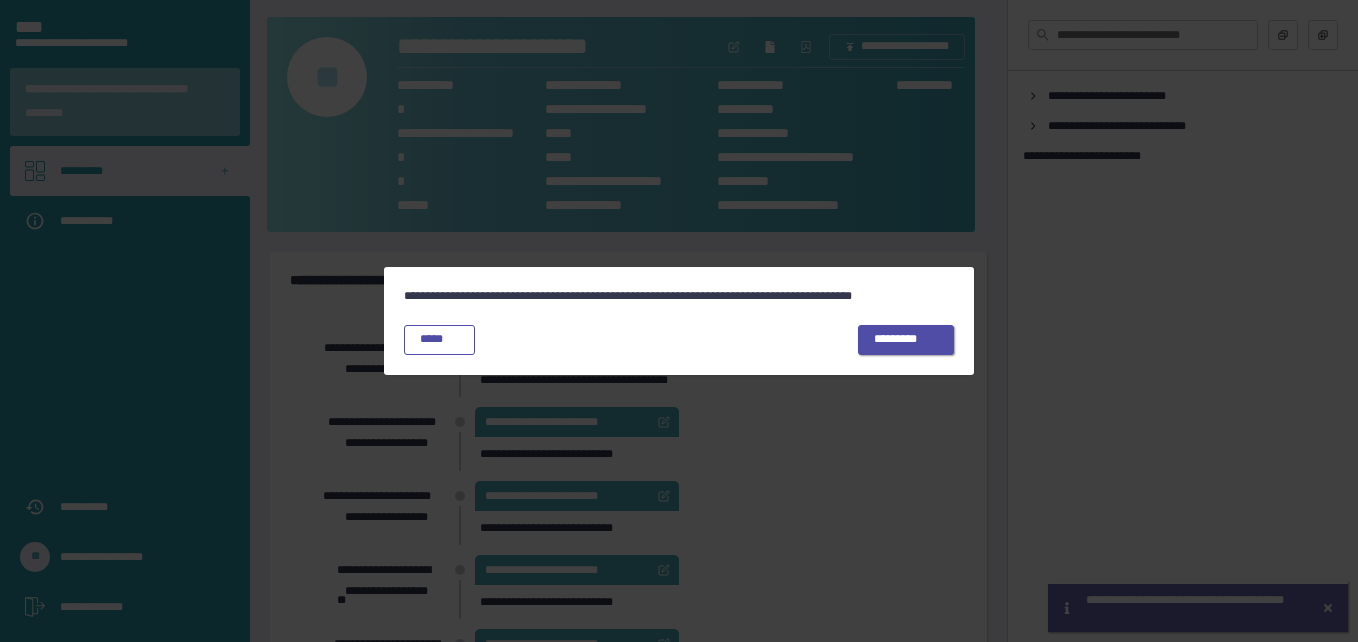 click on "*********" at bounding box center [906, 340] 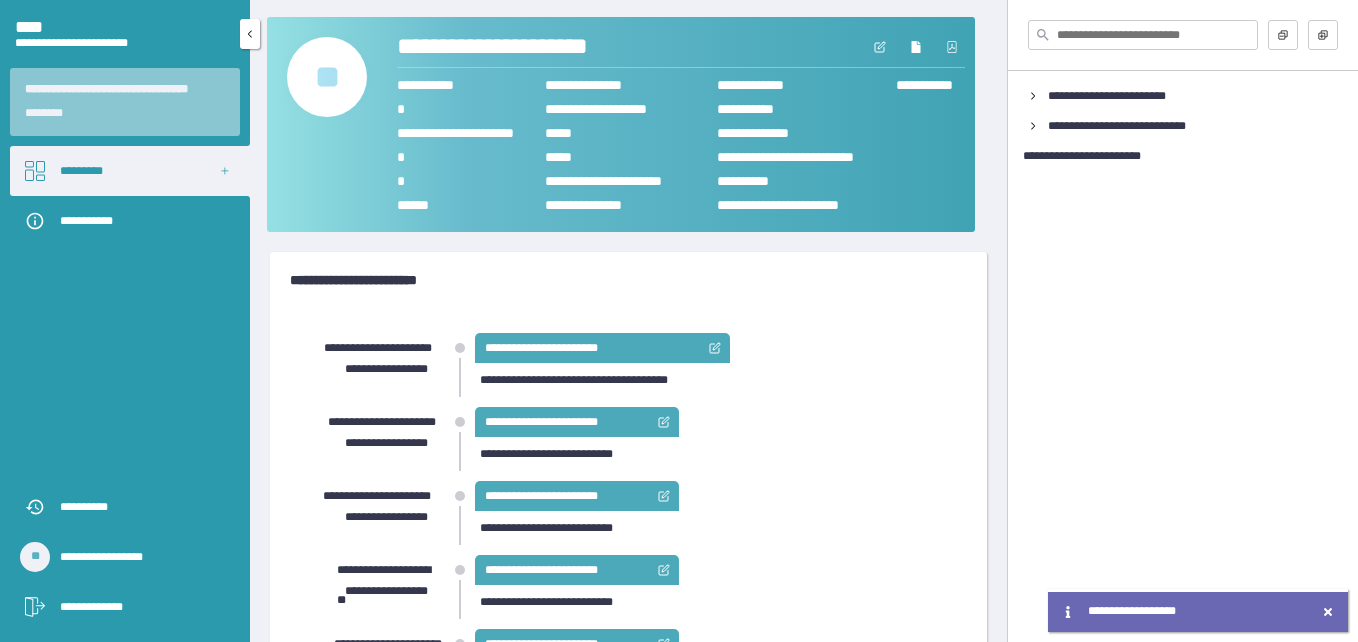 click on "*********" at bounding box center (130, 171) 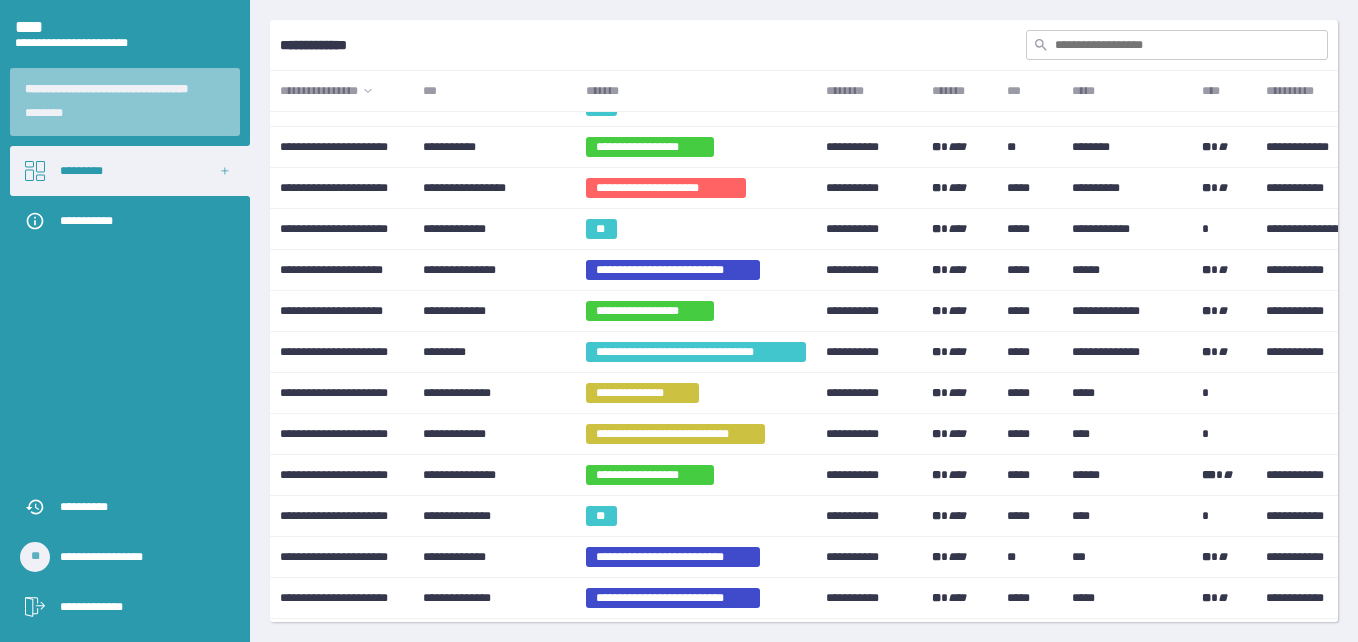 scroll, scrollTop: 0, scrollLeft: 0, axis: both 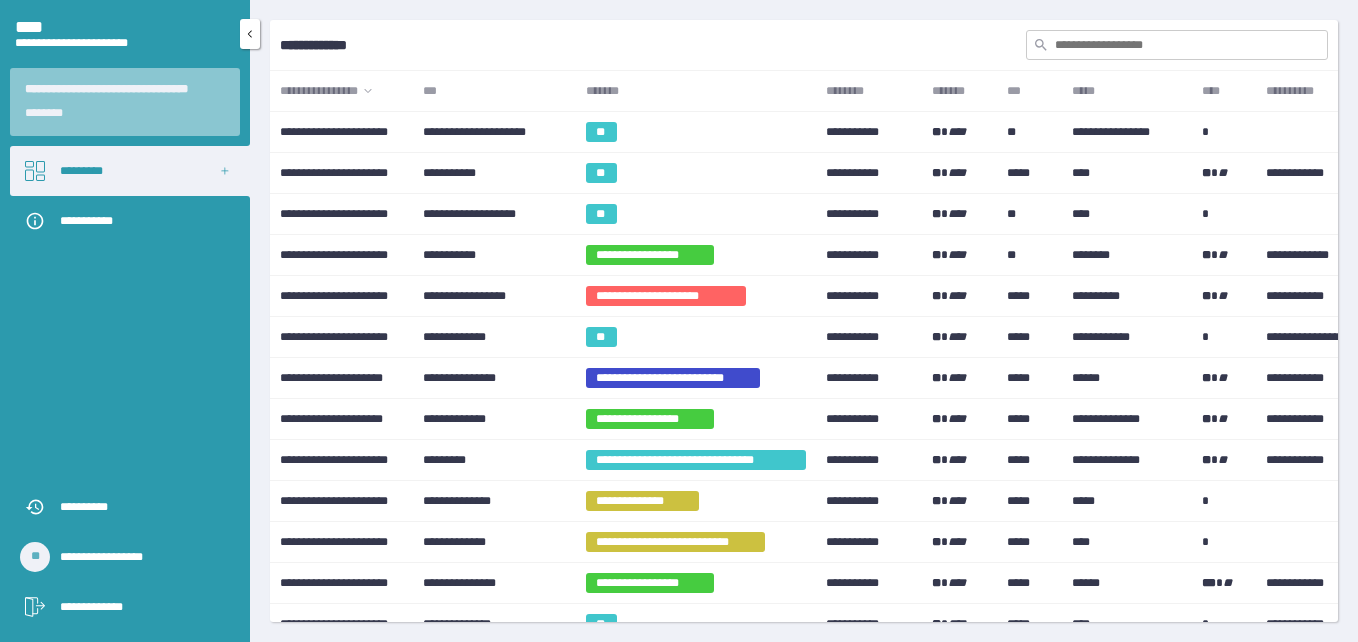 click on "**********" at bounding box center (140, 607) 